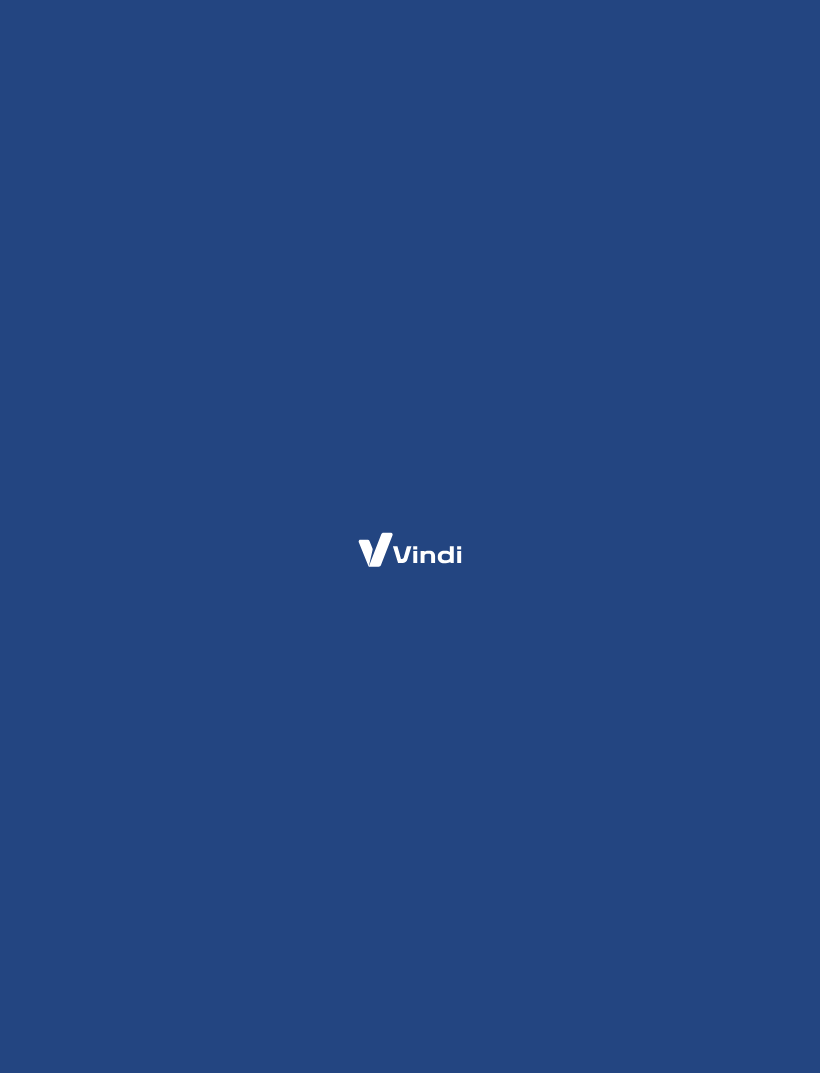scroll, scrollTop: 0, scrollLeft: 0, axis: both 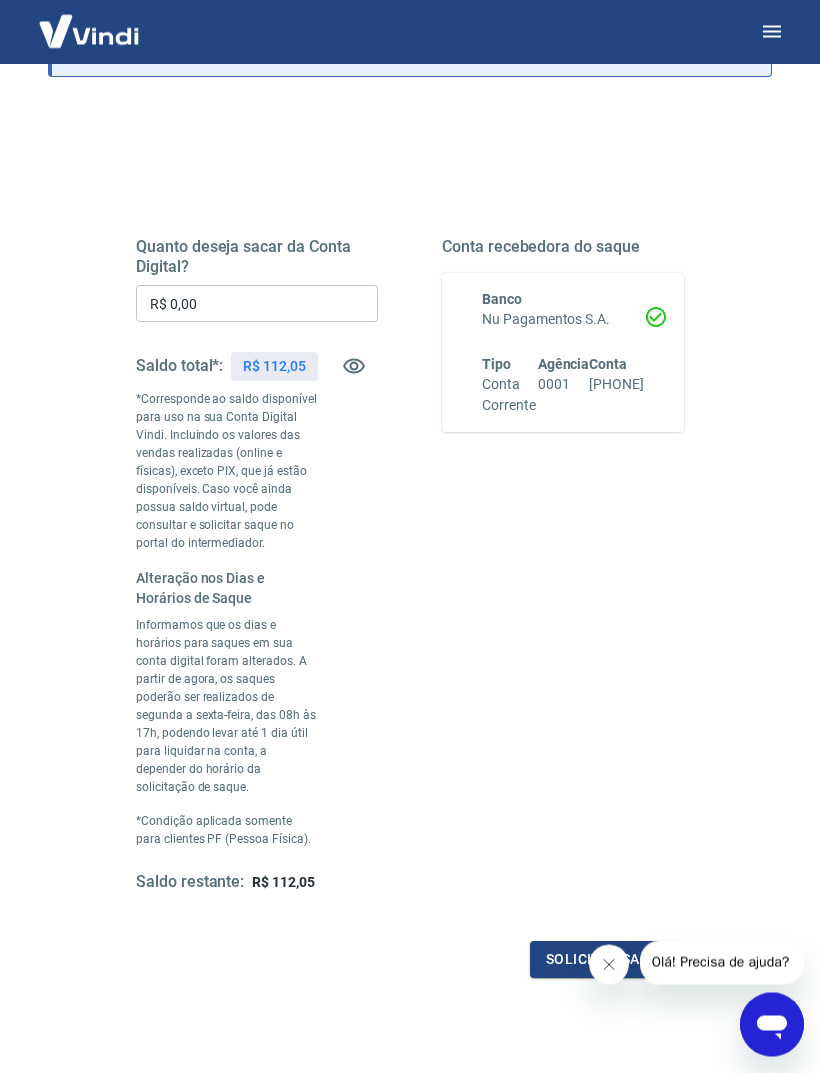 click 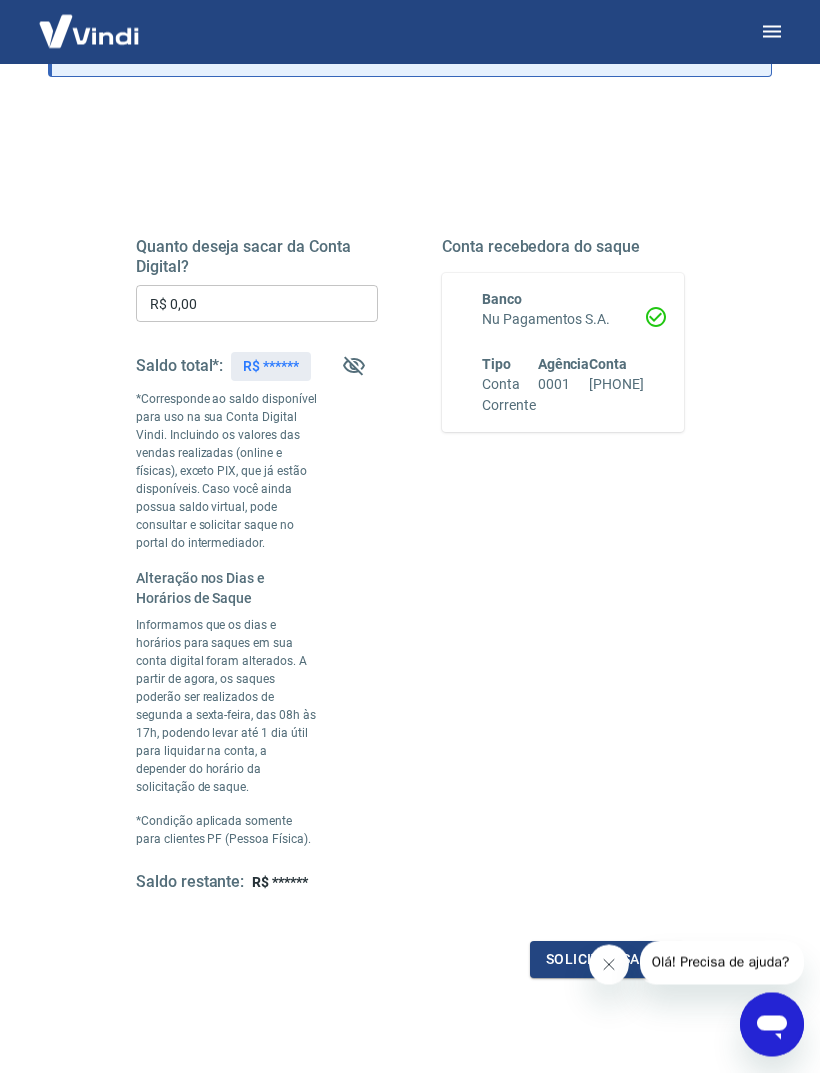 scroll, scrollTop: 193, scrollLeft: 0, axis: vertical 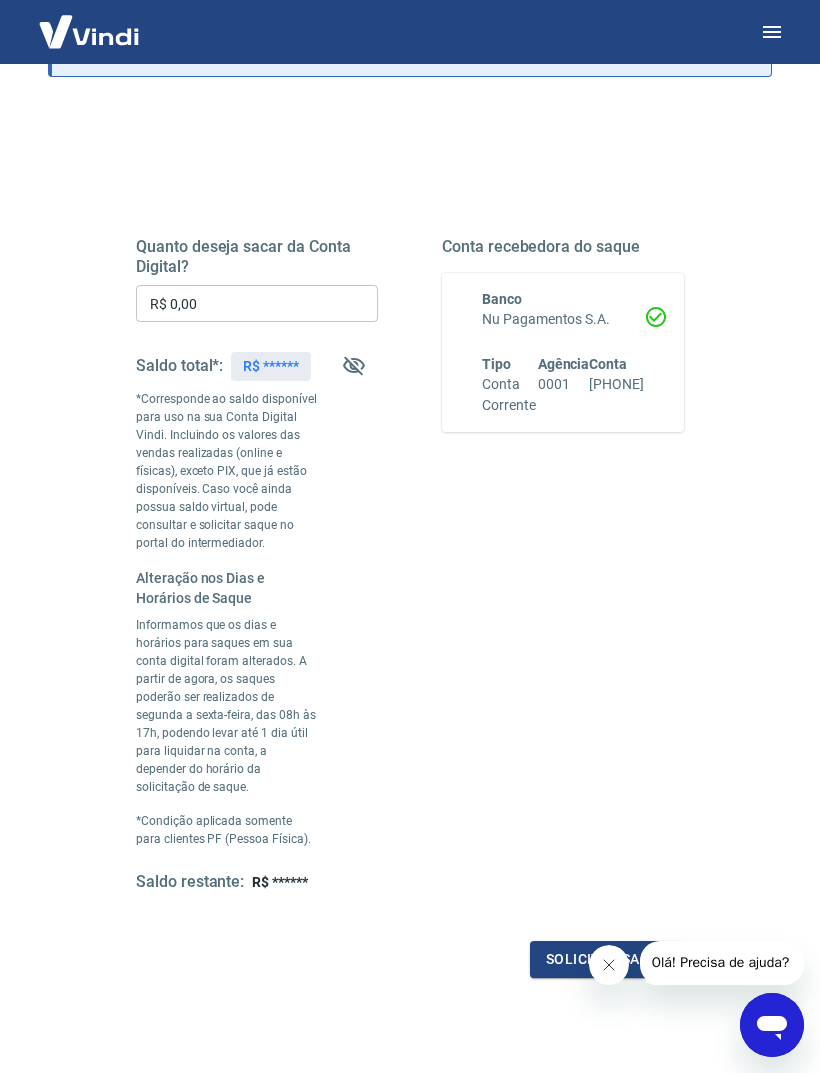 click 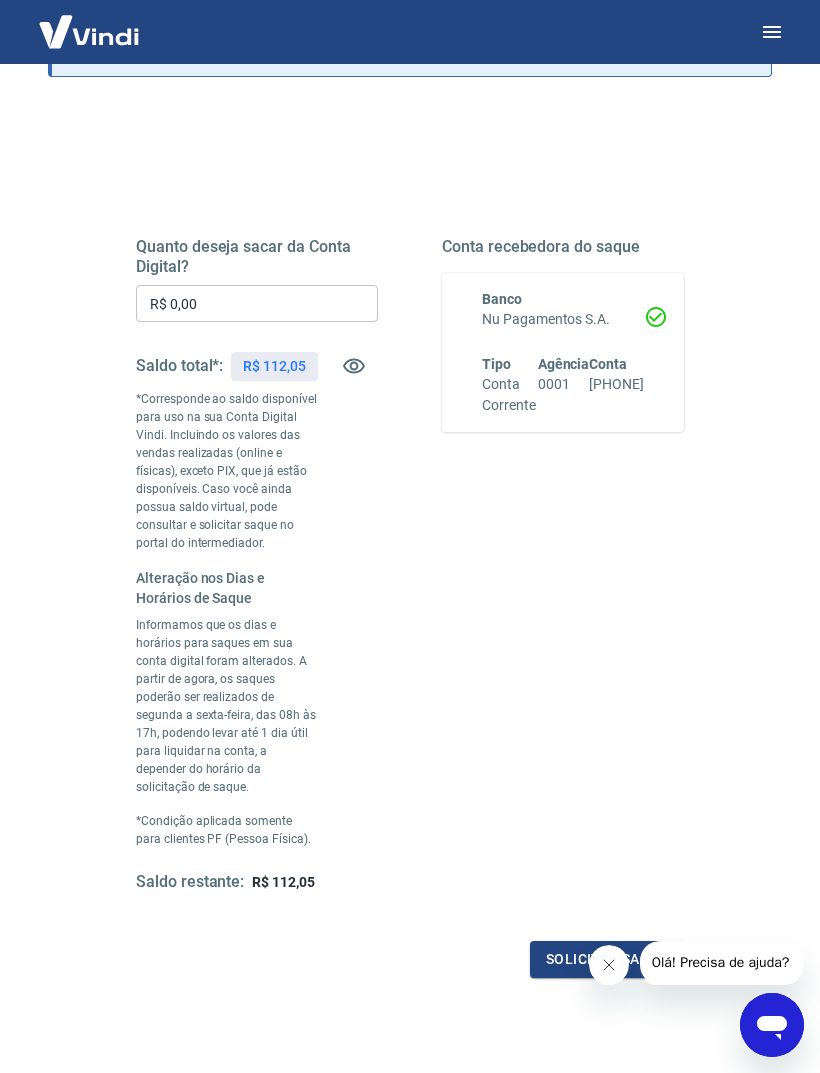 click on "R$ 0,00" at bounding box center [257, 303] 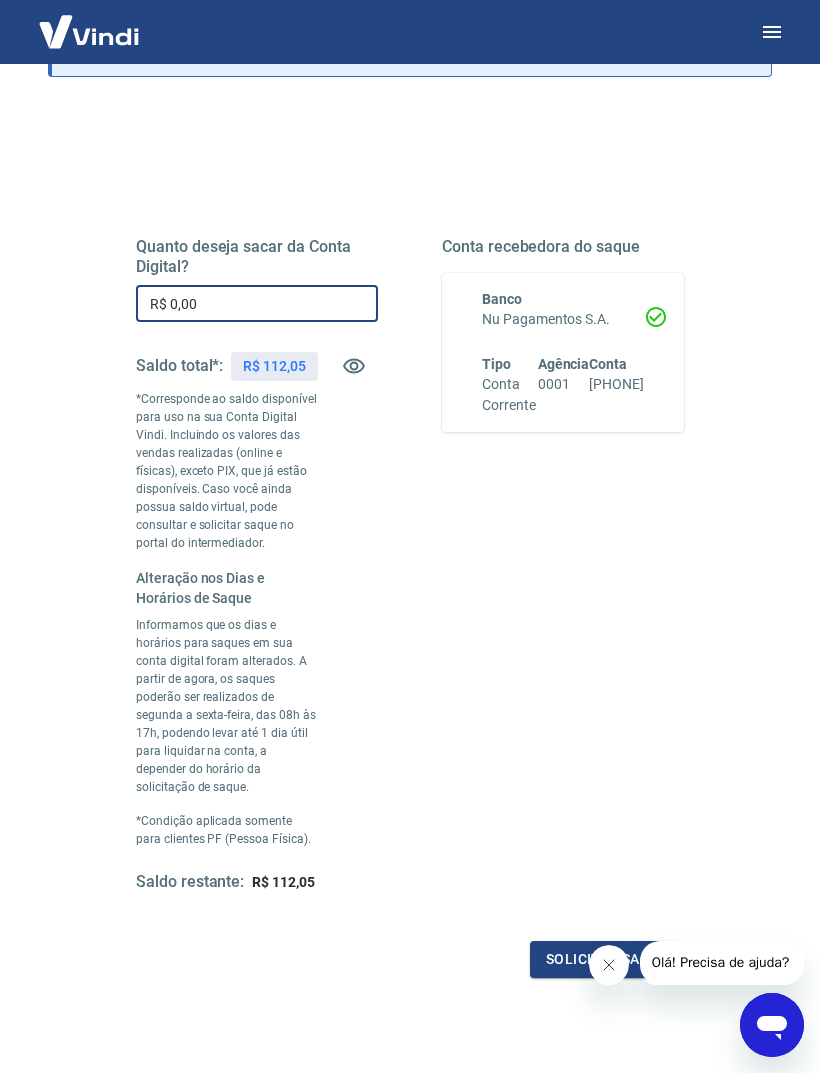 scroll, scrollTop: 192, scrollLeft: 0, axis: vertical 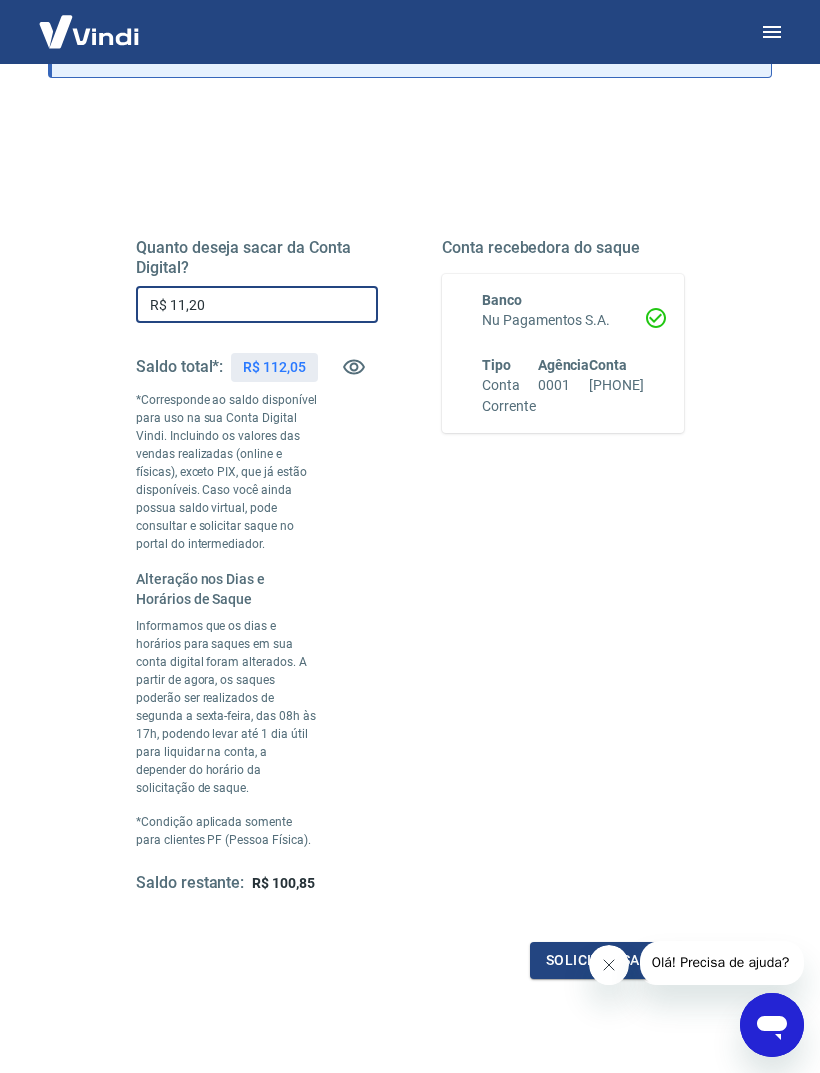 type on "R$ 112,05" 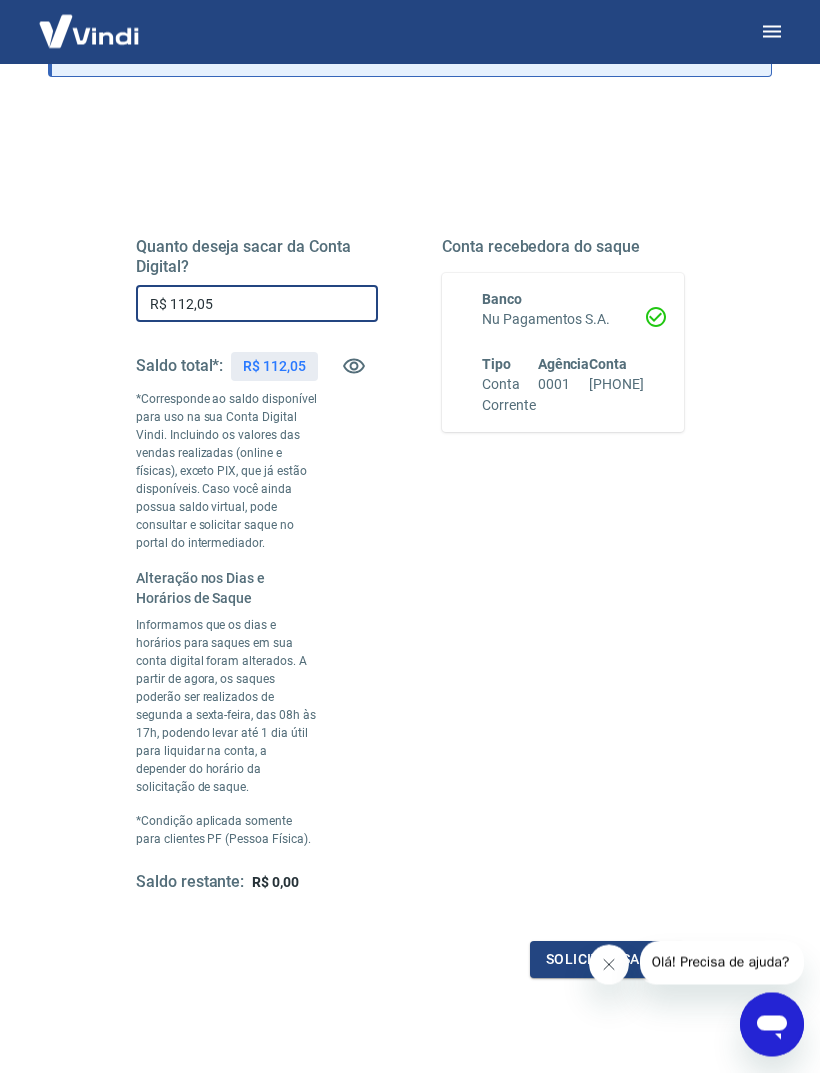 click on "Solicitar saque" at bounding box center [607, 960] 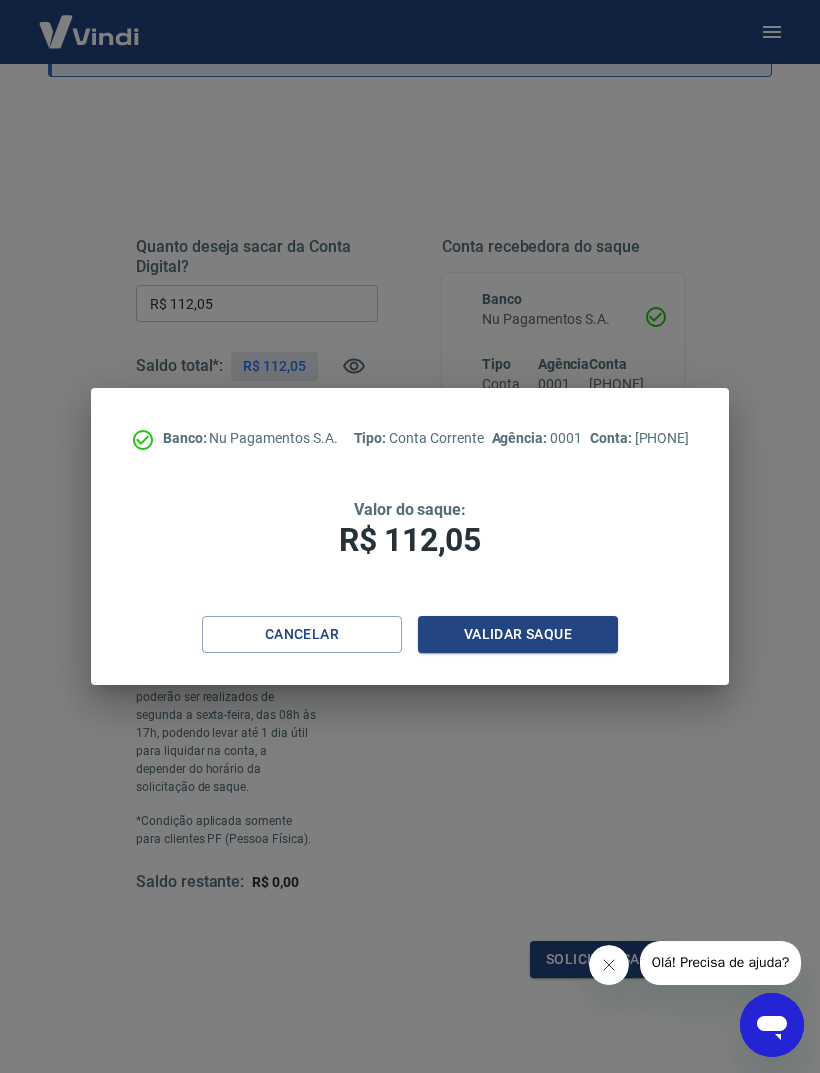 click on "Validar saque" at bounding box center (518, 634) 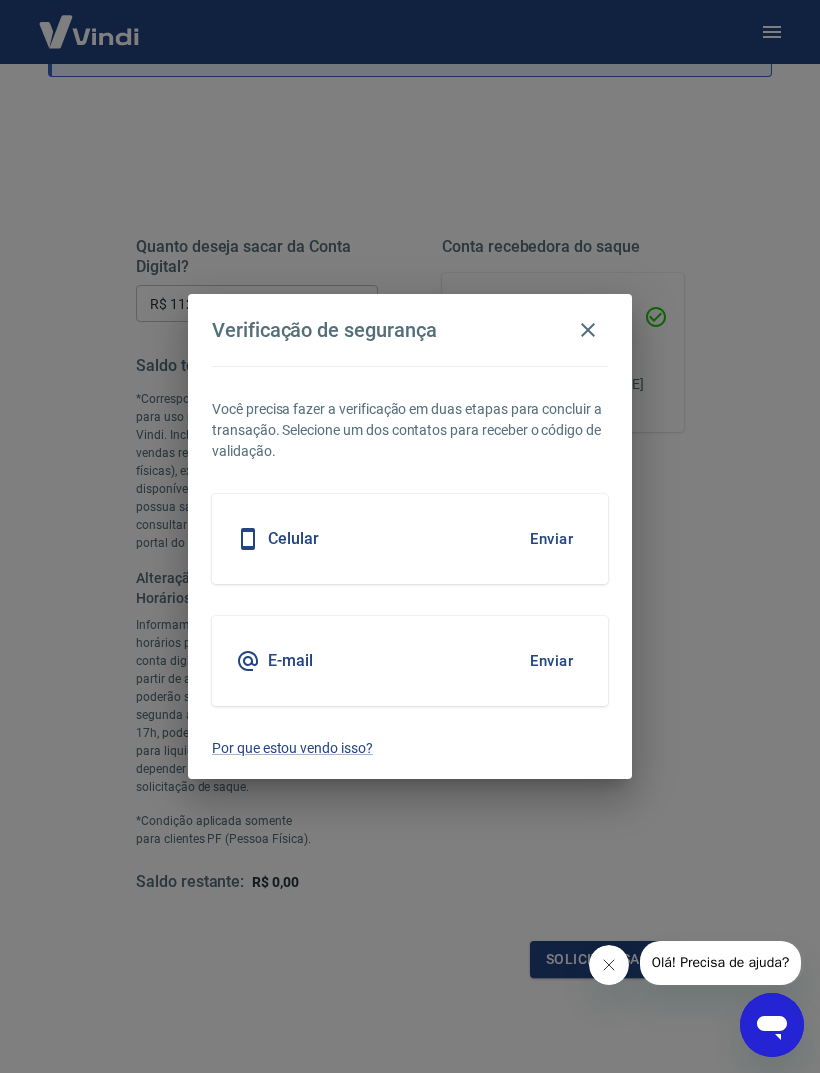 click on "Celular Enviar" at bounding box center (410, 539) 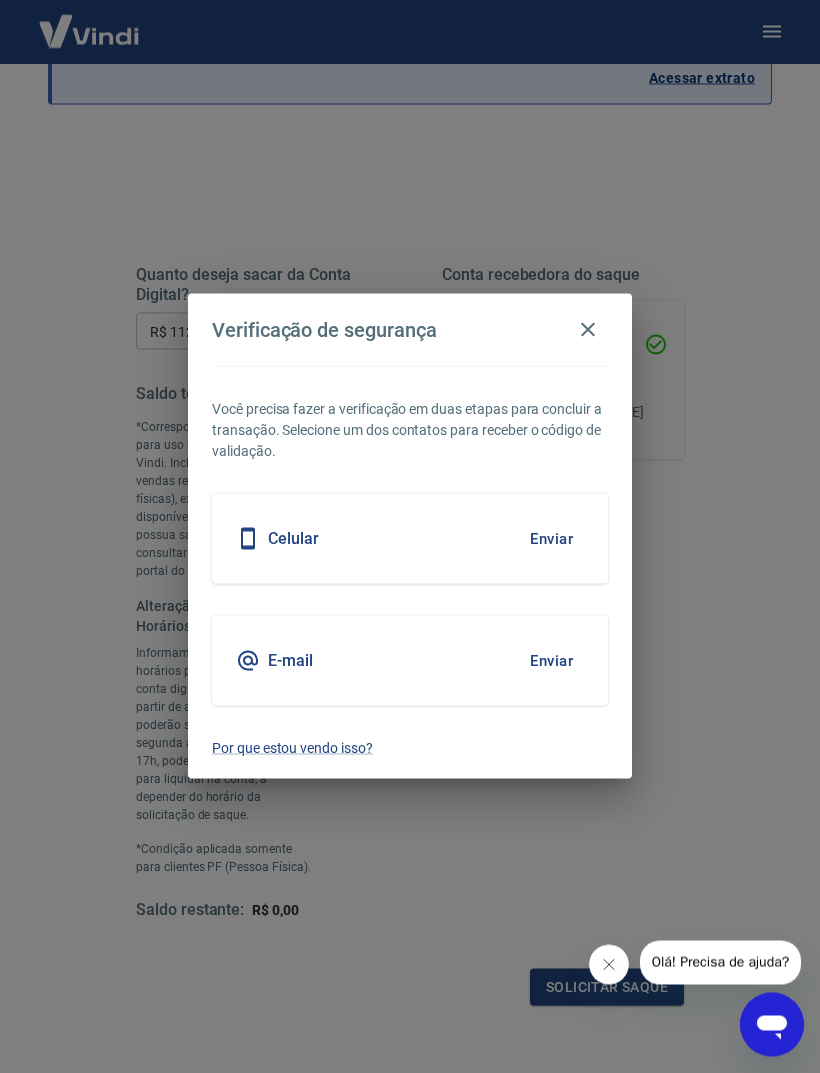 scroll, scrollTop: 163, scrollLeft: 0, axis: vertical 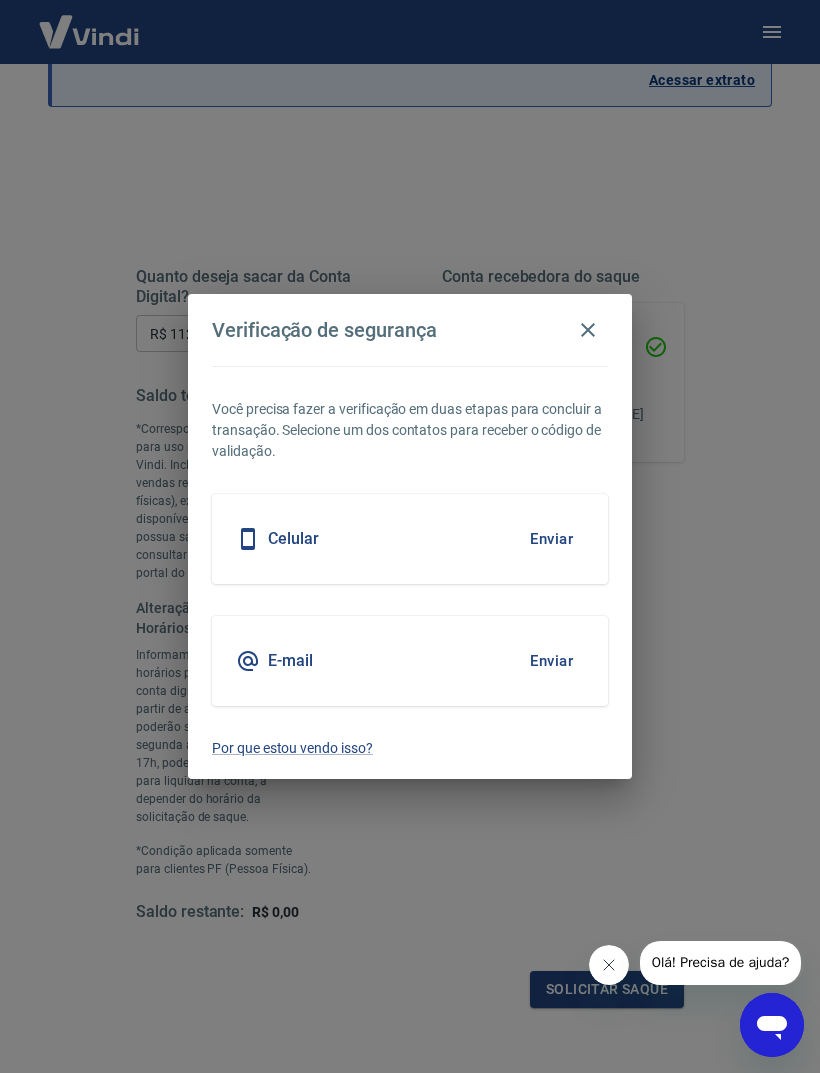 click on "Enviar" at bounding box center (551, 539) 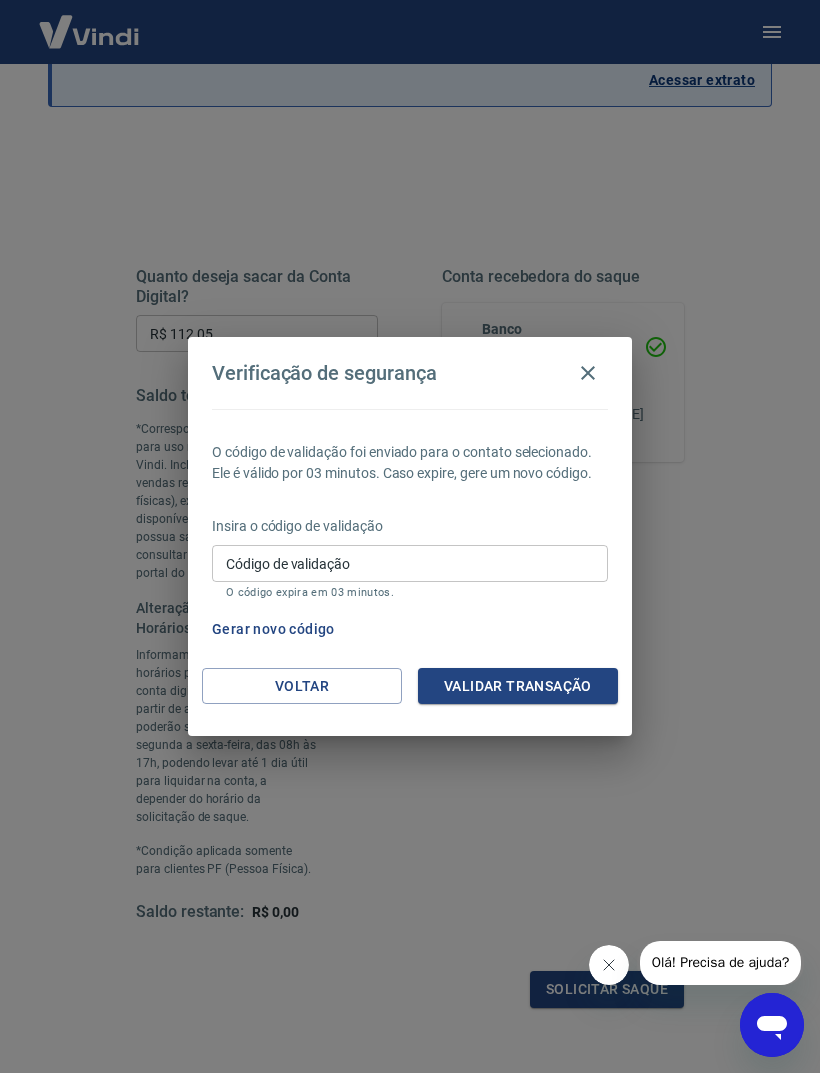 click on "Insira o código de validação Código de validação Código de validação O código expira em 03 minutos." at bounding box center [410, 559] 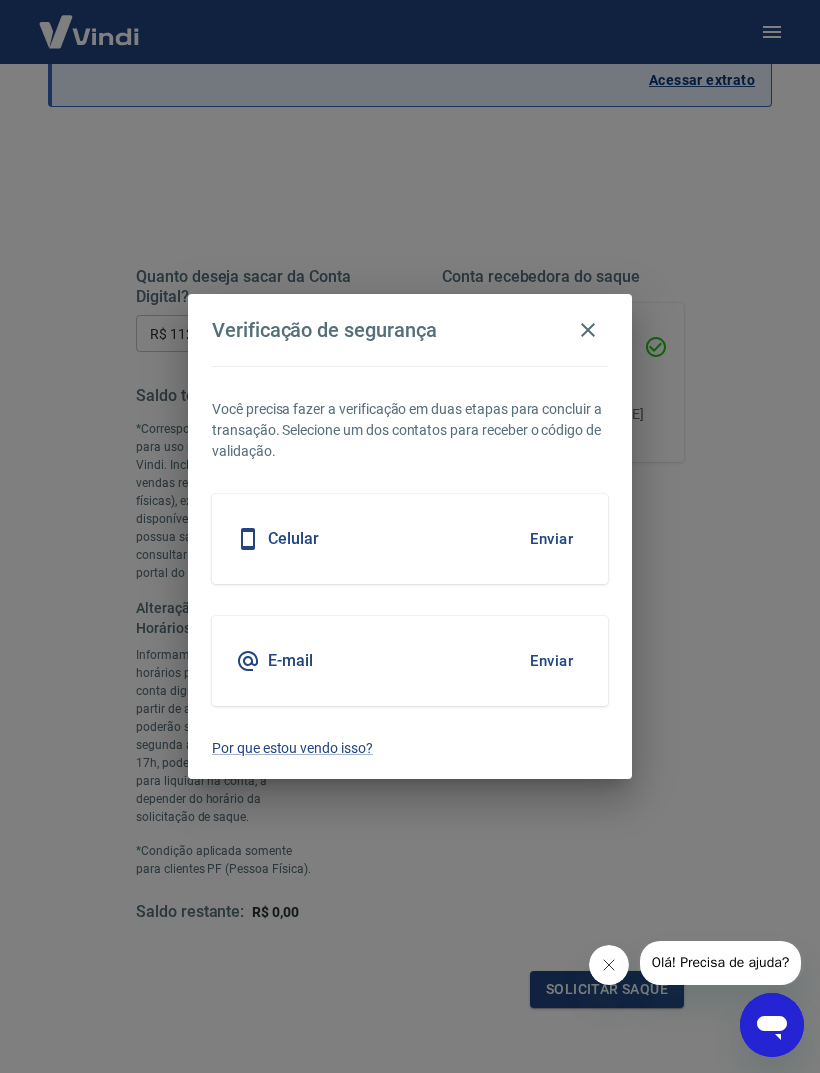 click on "E-mail Enviar" at bounding box center [410, 661] 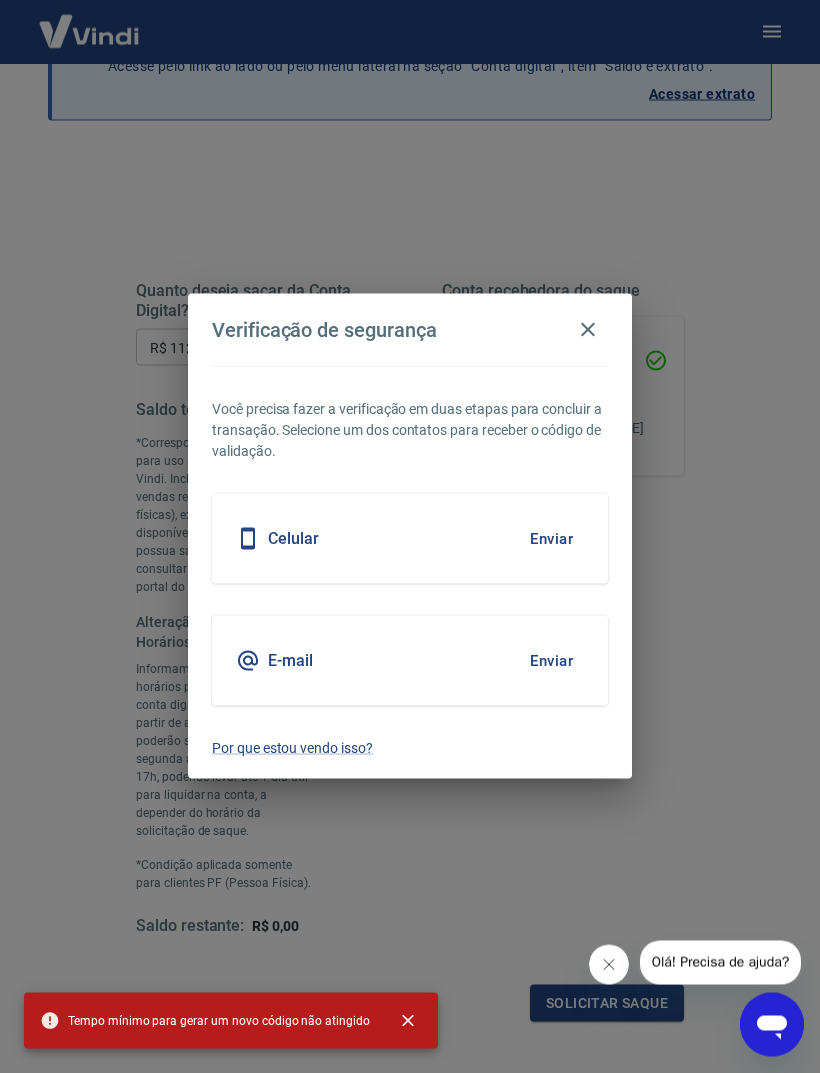 click on "Enviar" at bounding box center [551, 661] 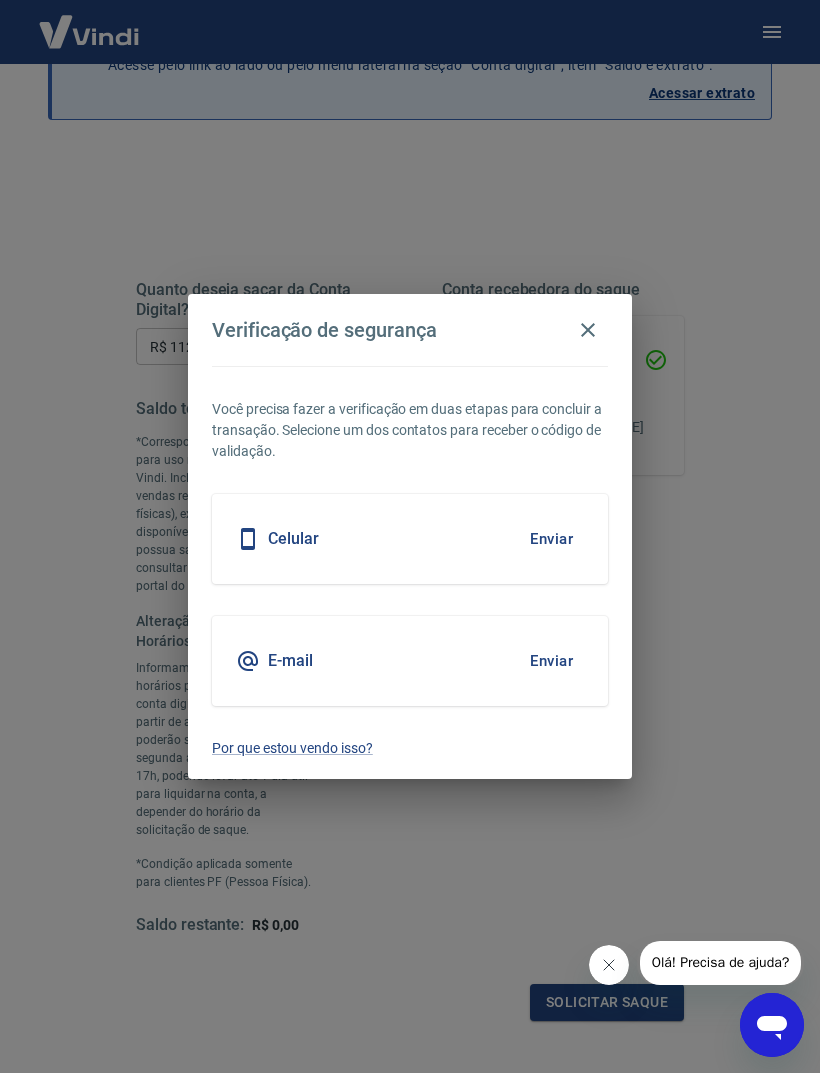 click on "Enviar" at bounding box center (551, 661) 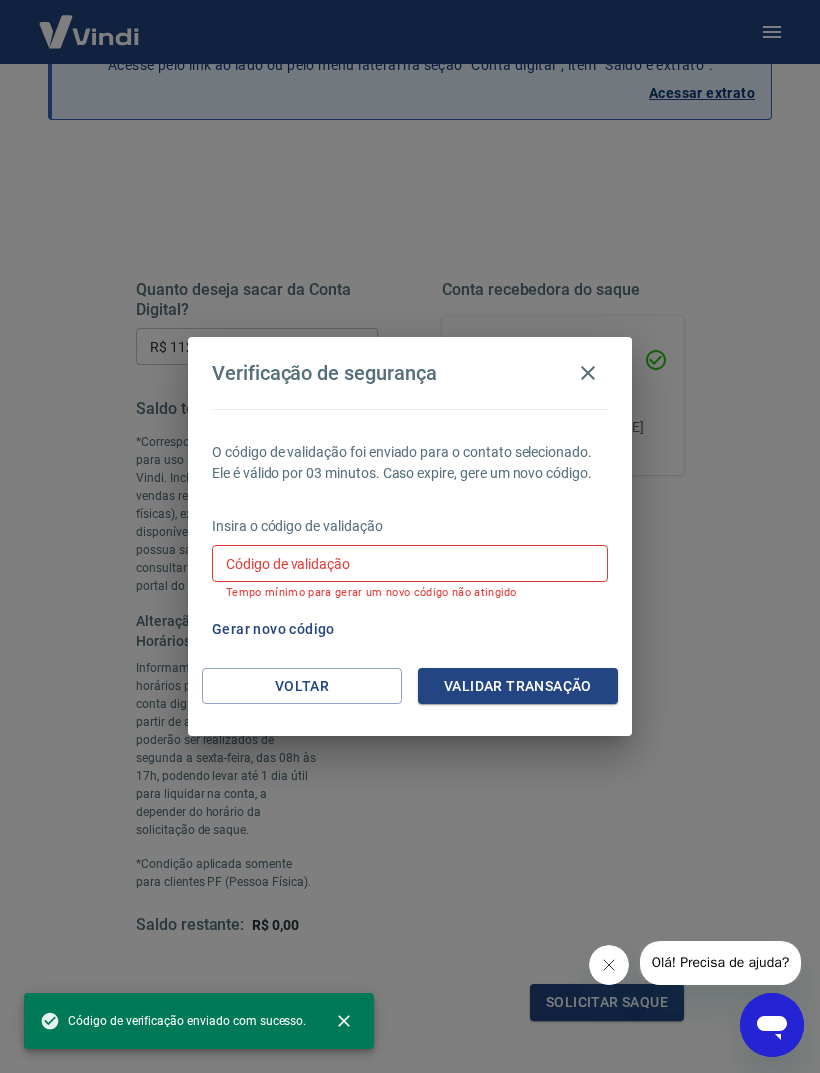 click on "Voltar" at bounding box center [302, 686] 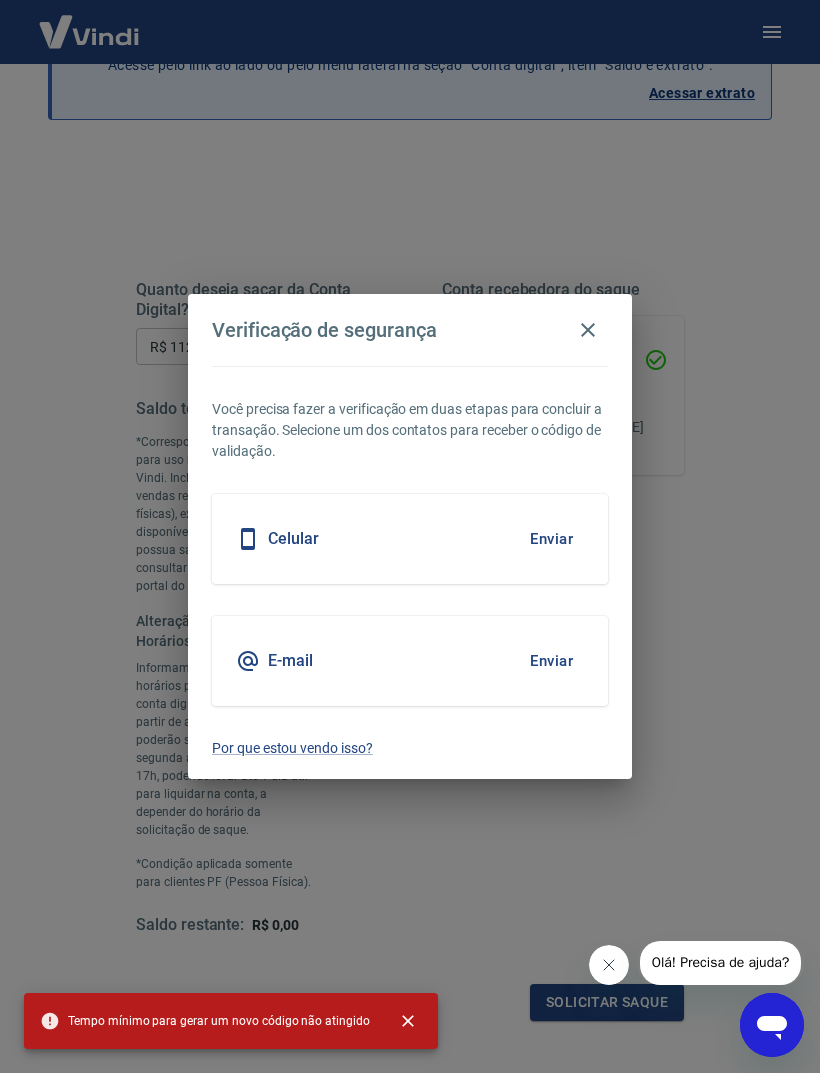 click at bounding box center [588, 330] 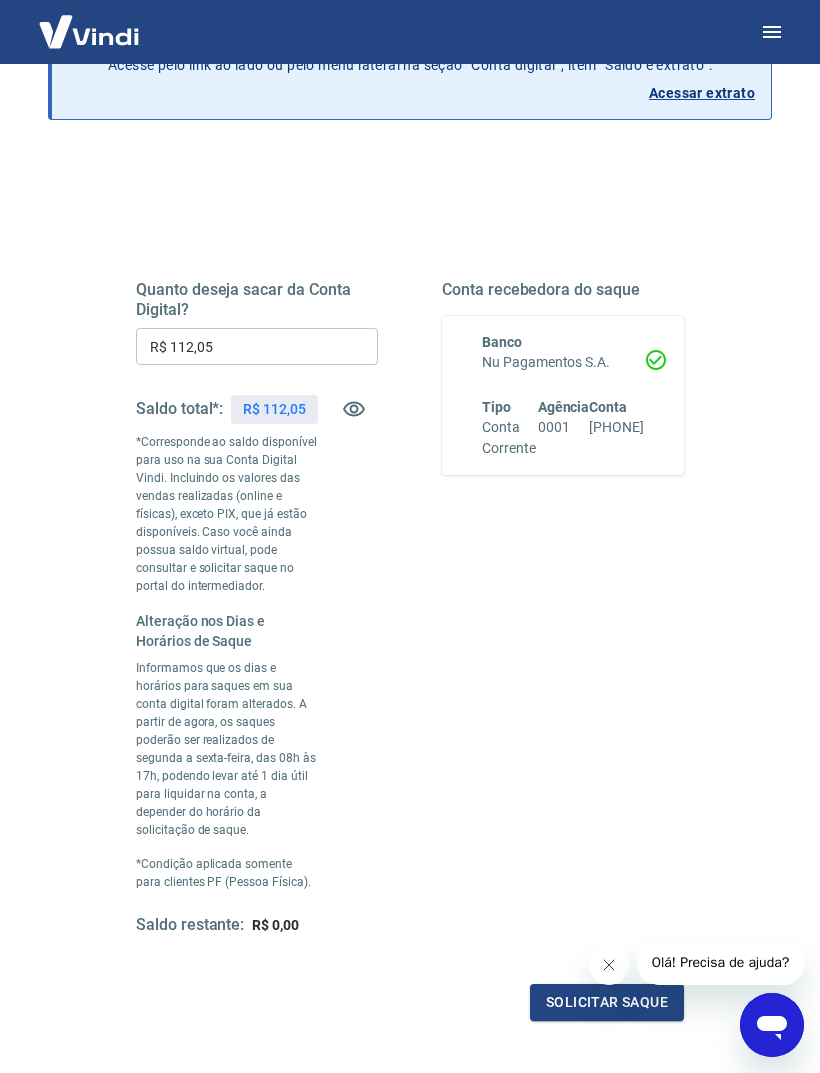 click on "Solicitar saque" at bounding box center (607, 1002) 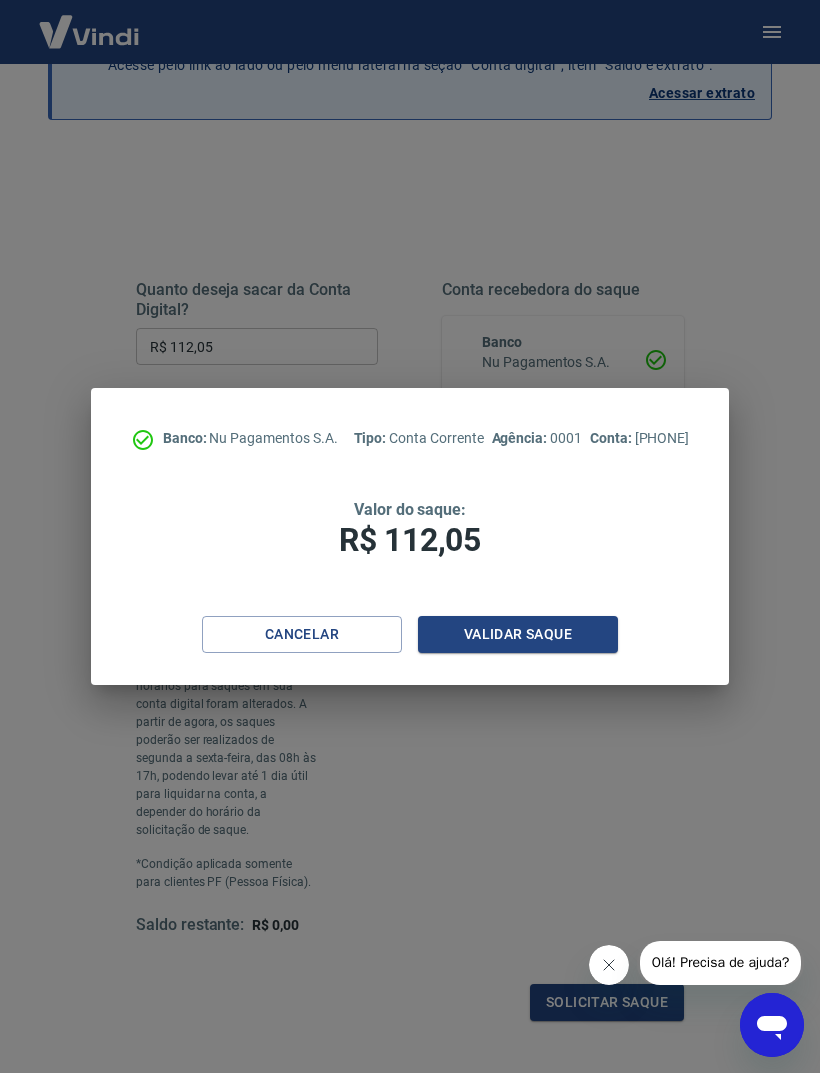 click on "Validar saque" at bounding box center (518, 634) 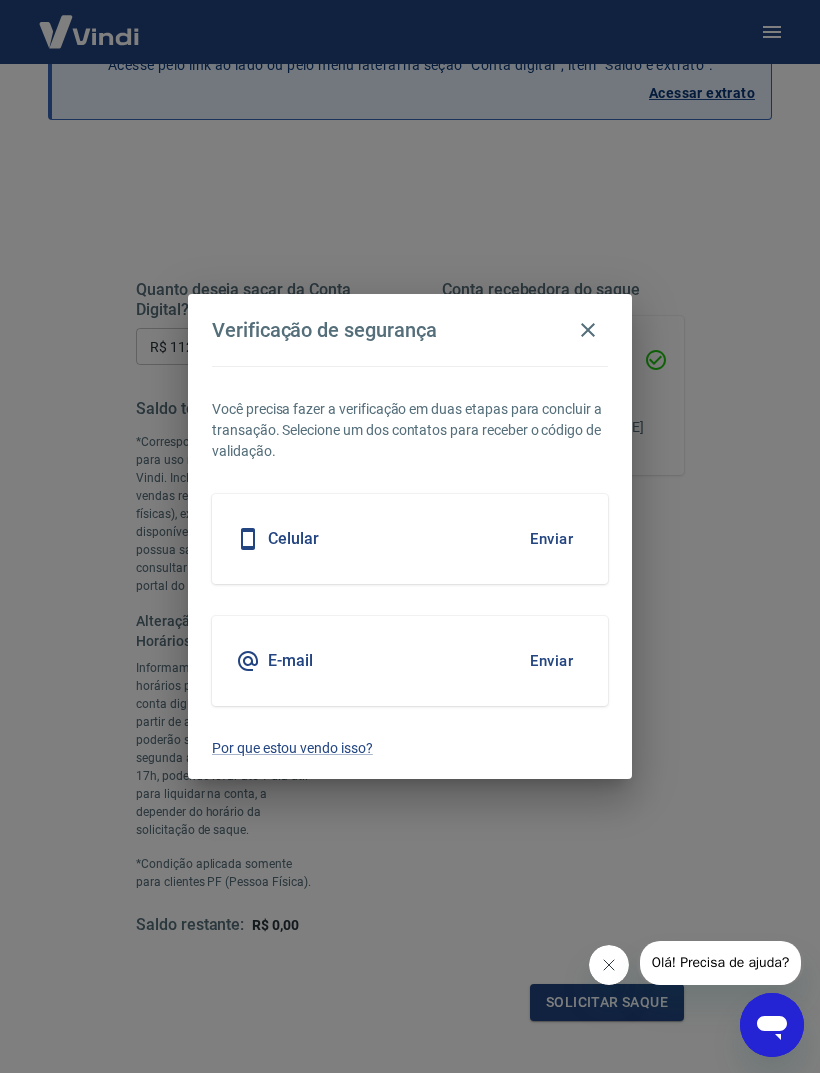 click on "Enviar" at bounding box center (551, 661) 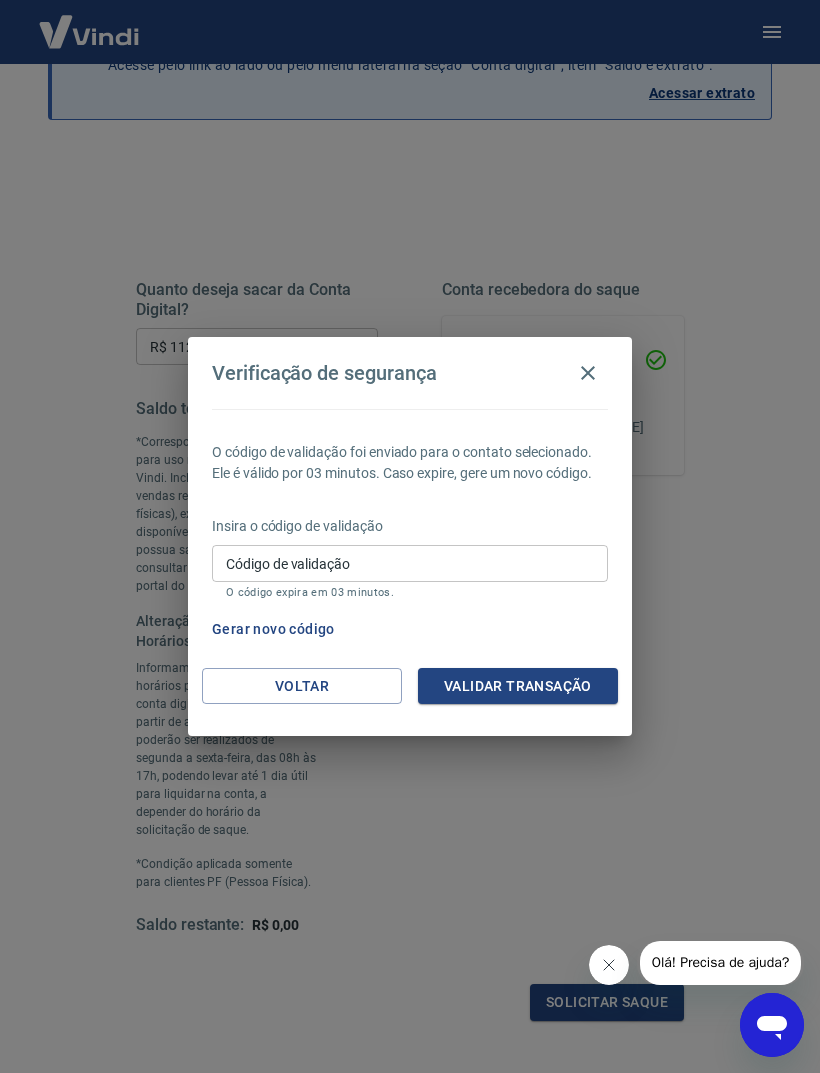 click on "Insira o código de validação" at bounding box center [410, 526] 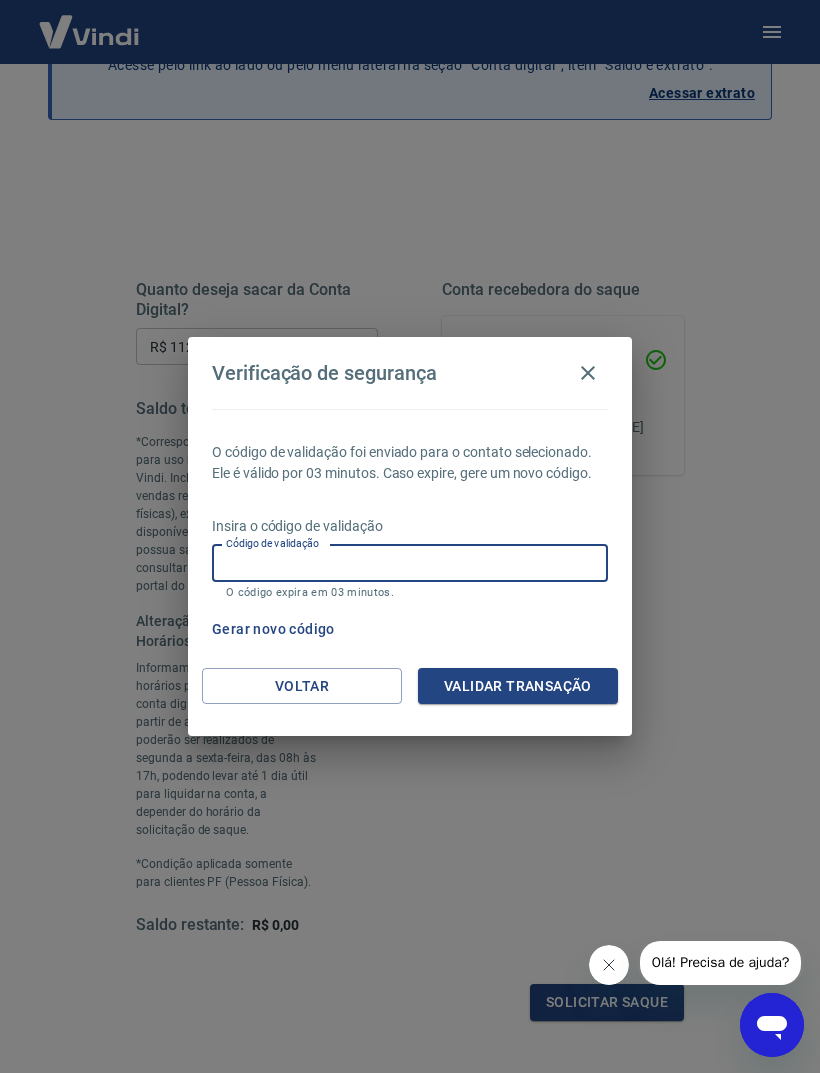 scroll, scrollTop: 149, scrollLeft: 0, axis: vertical 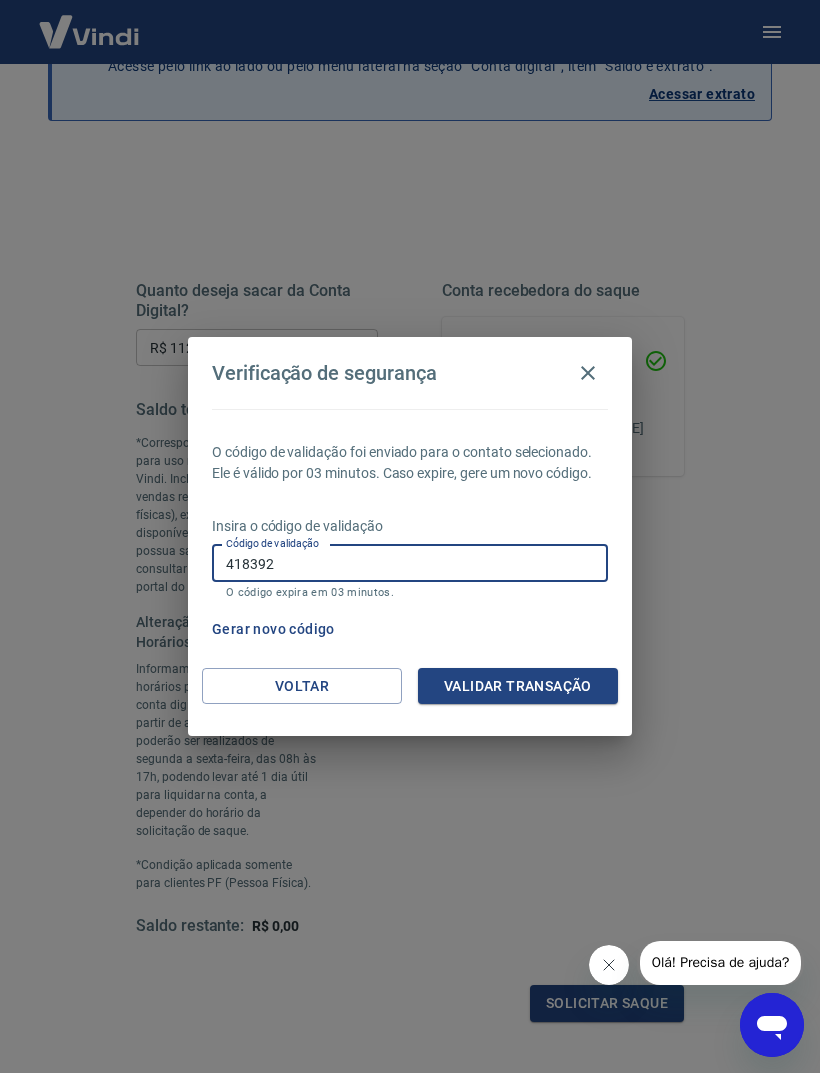 type on "418392" 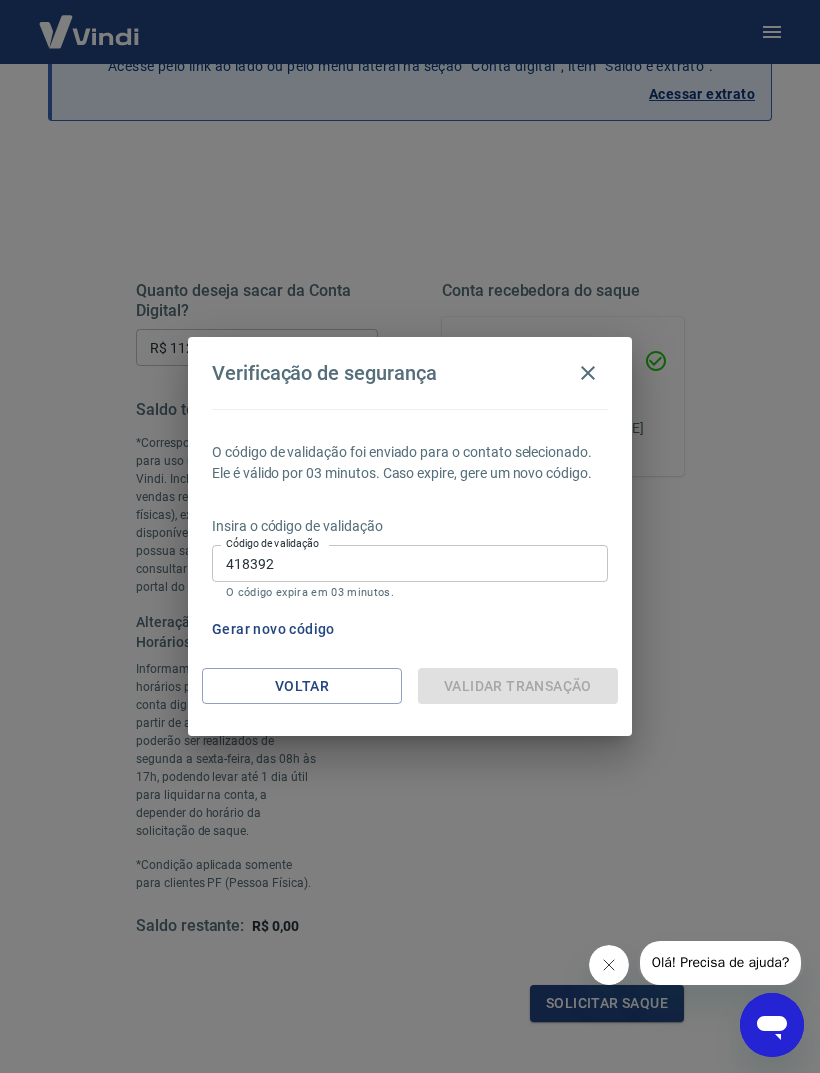 scroll, scrollTop: 150, scrollLeft: 0, axis: vertical 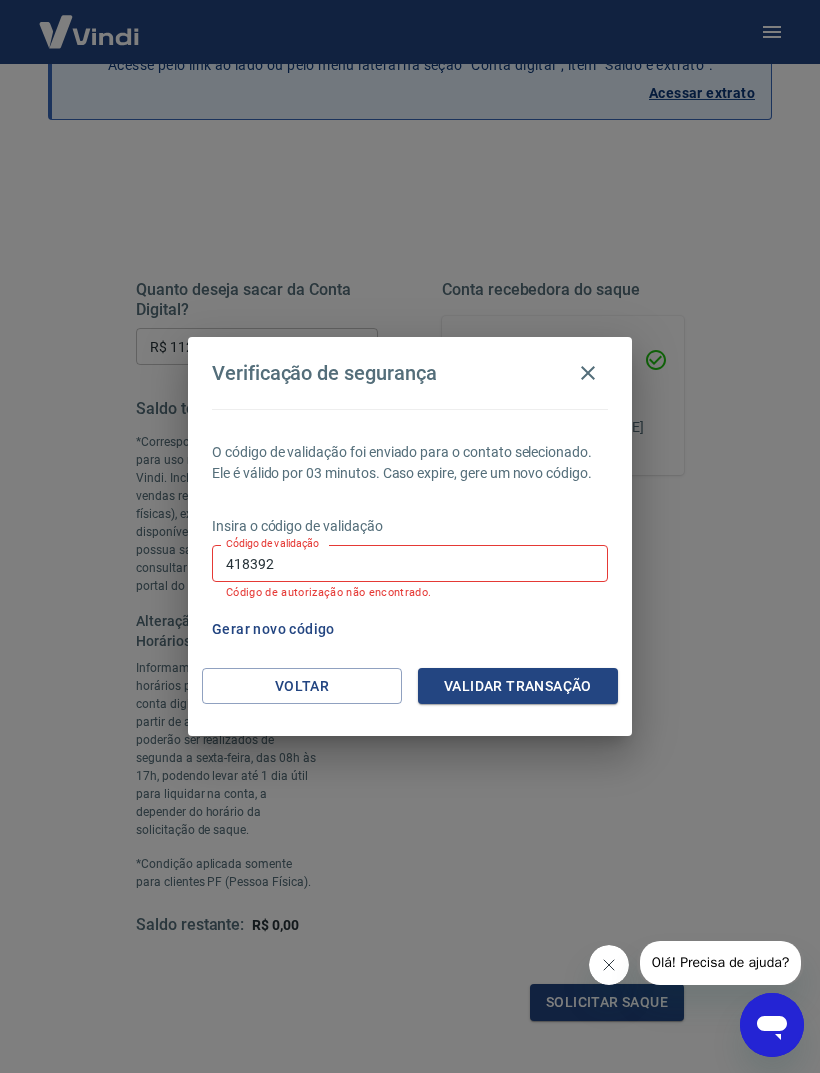 click on "Voltar Validar transação" at bounding box center [410, 702] 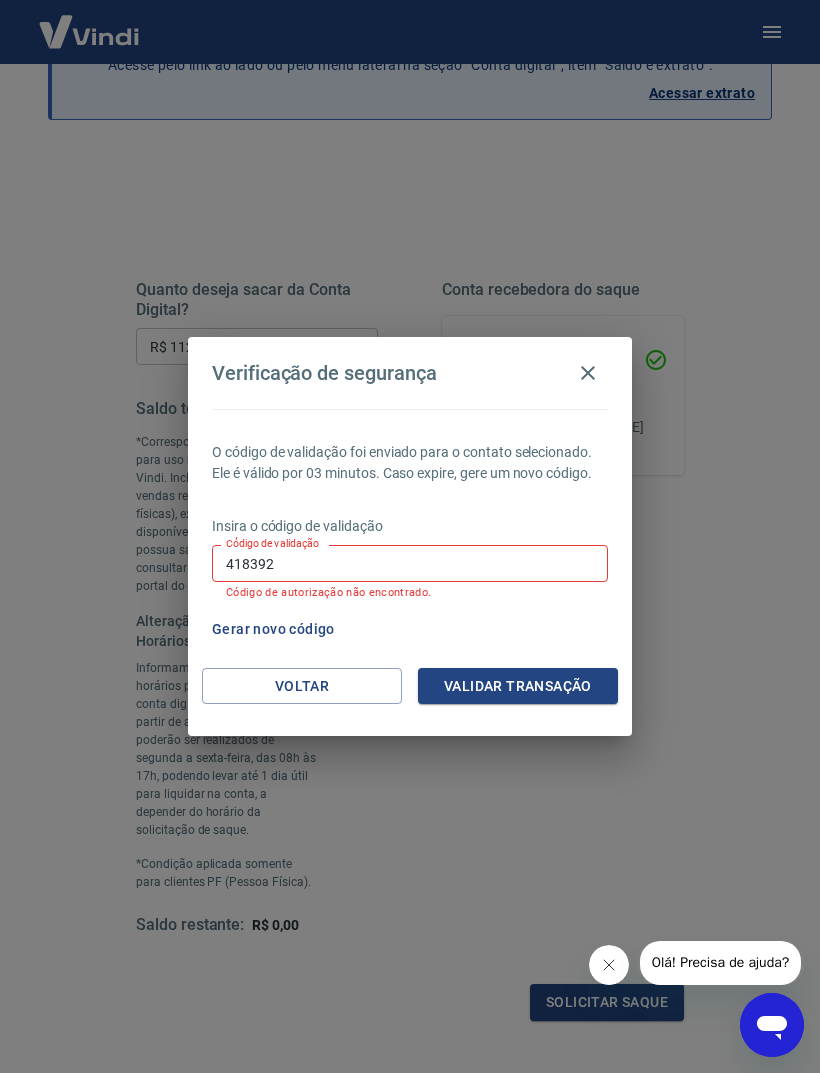 click on "Voltar" at bounding box center [302, 686] 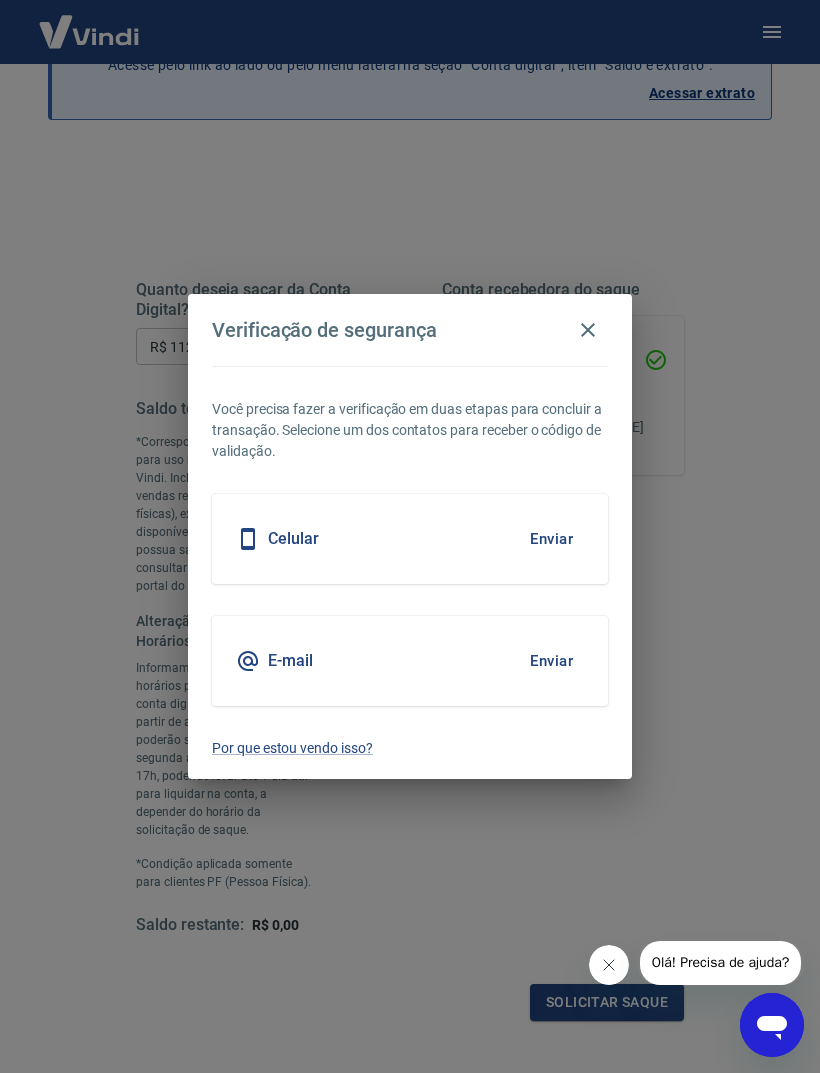 click on "E-mail" at bounding box center [290, 661] 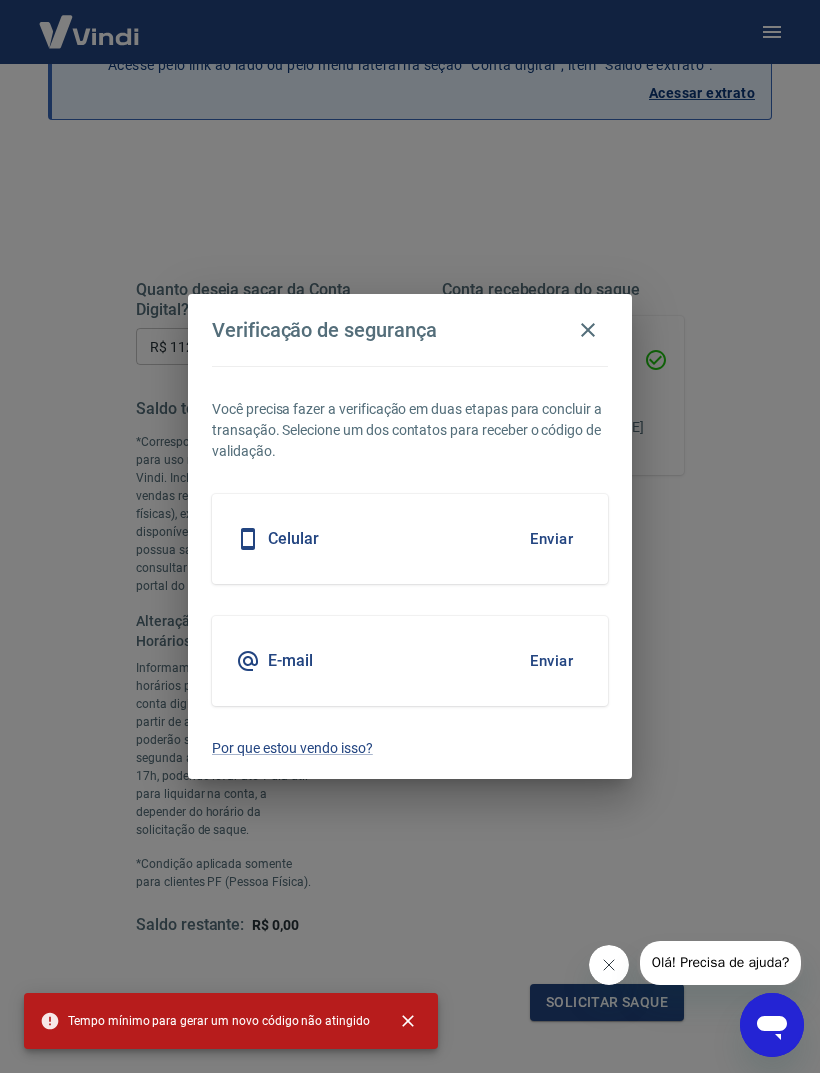 click on "Enviar" at bounding box center [551, 661] 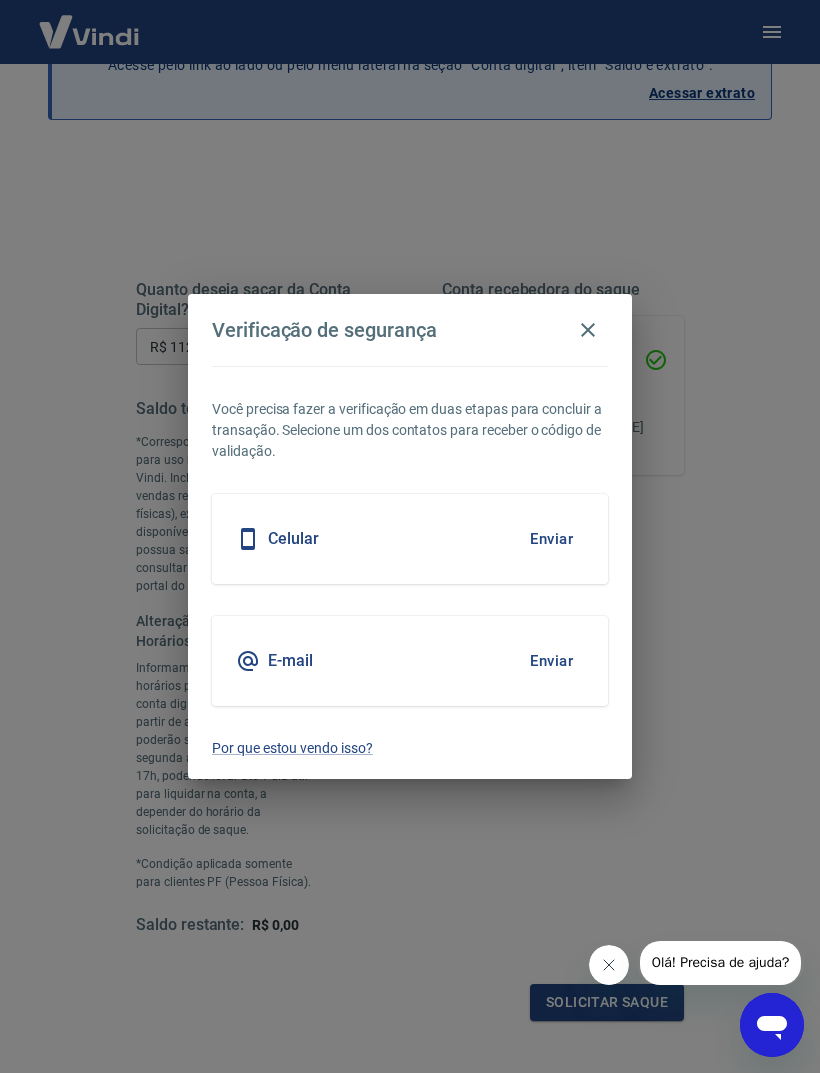 click on "E-mail Enviar" at bounding box center (410, 661) 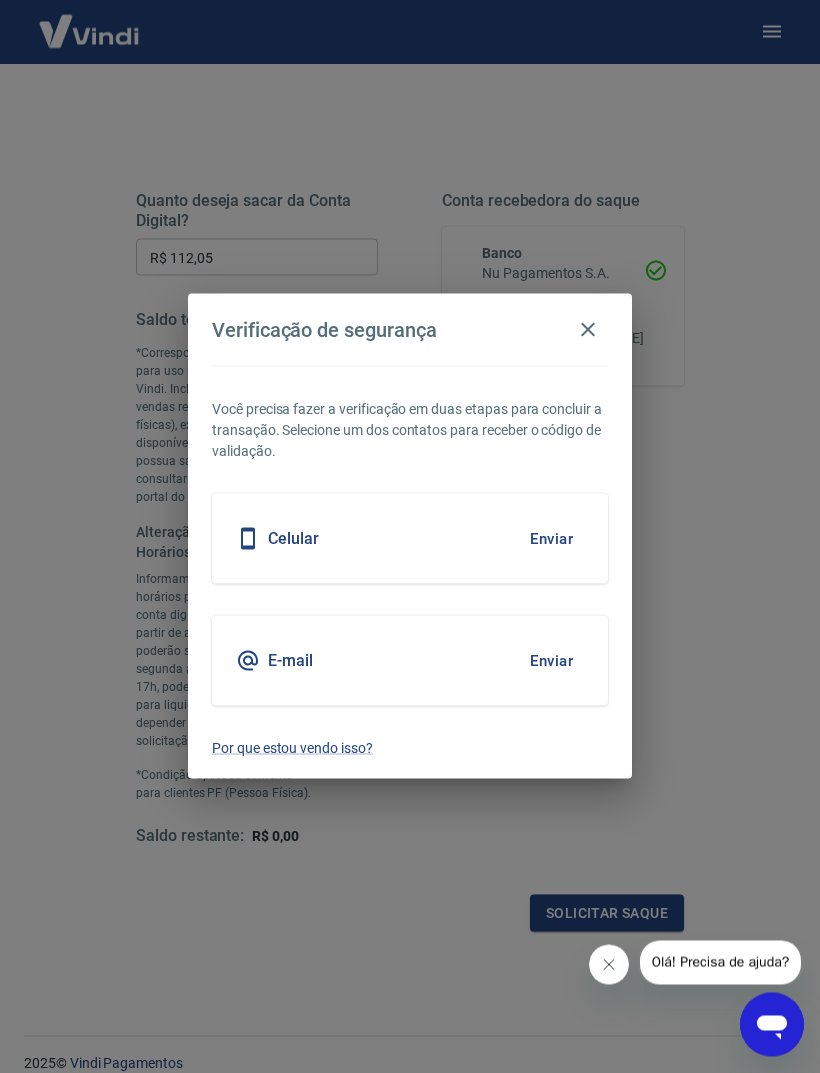 click on "Enviar" at bounding box center [551, 661] 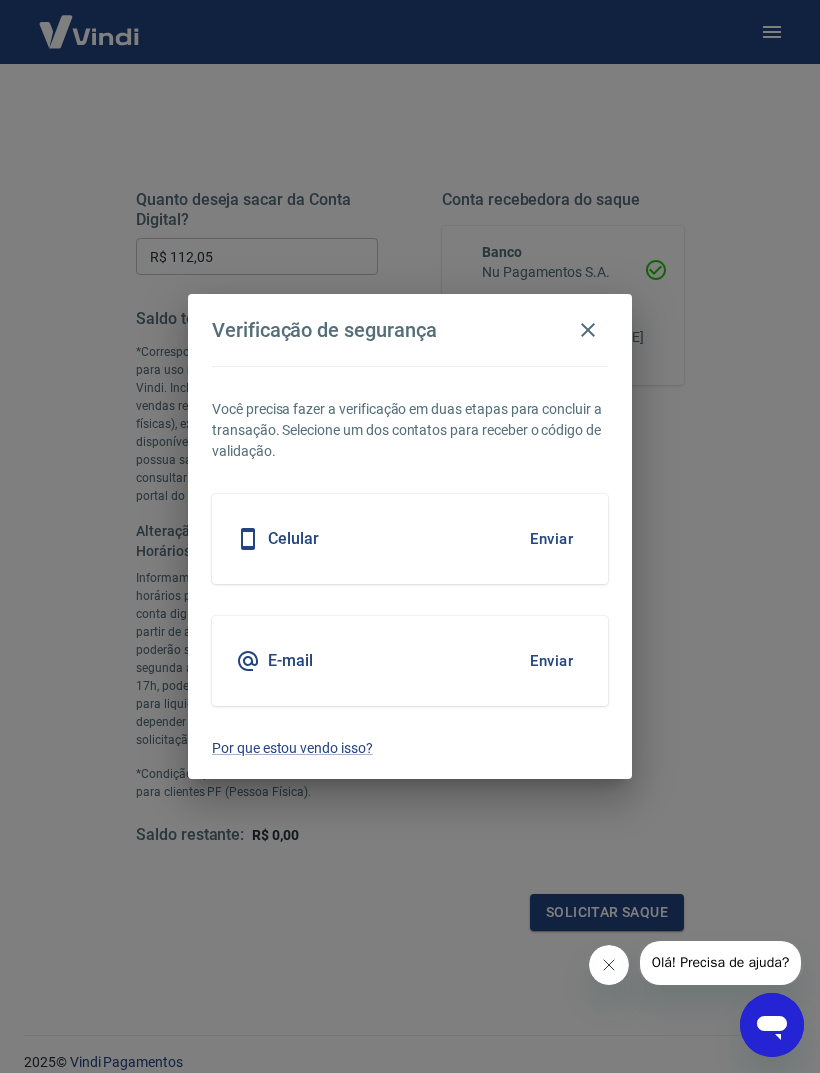 click on "Enviar" at bounding box center (551, 661) 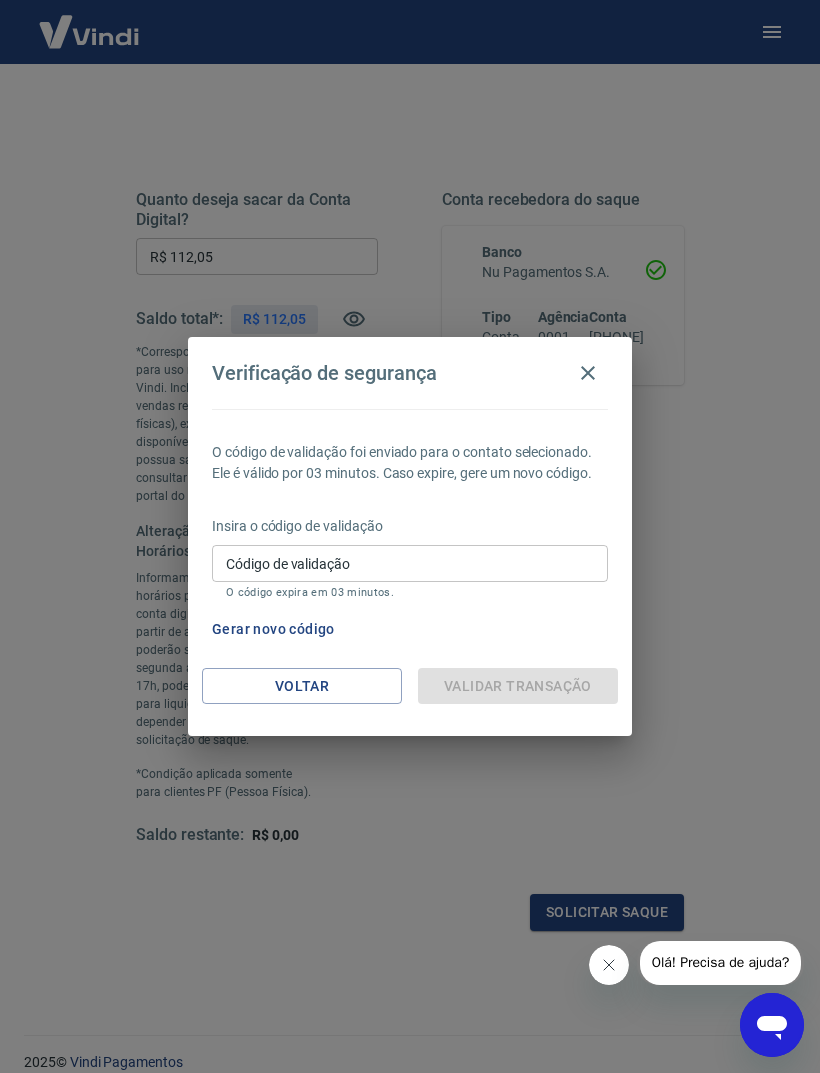 click on "O código de validação foi enviado para o contato selecionado. Ele é válido por 03 minutos. Caso expire, gere um novo código. Insira o código de validação Código de validação Código de validação O código expira em 03 minutos. Gerar novo código" at bounding box center [410, 538] 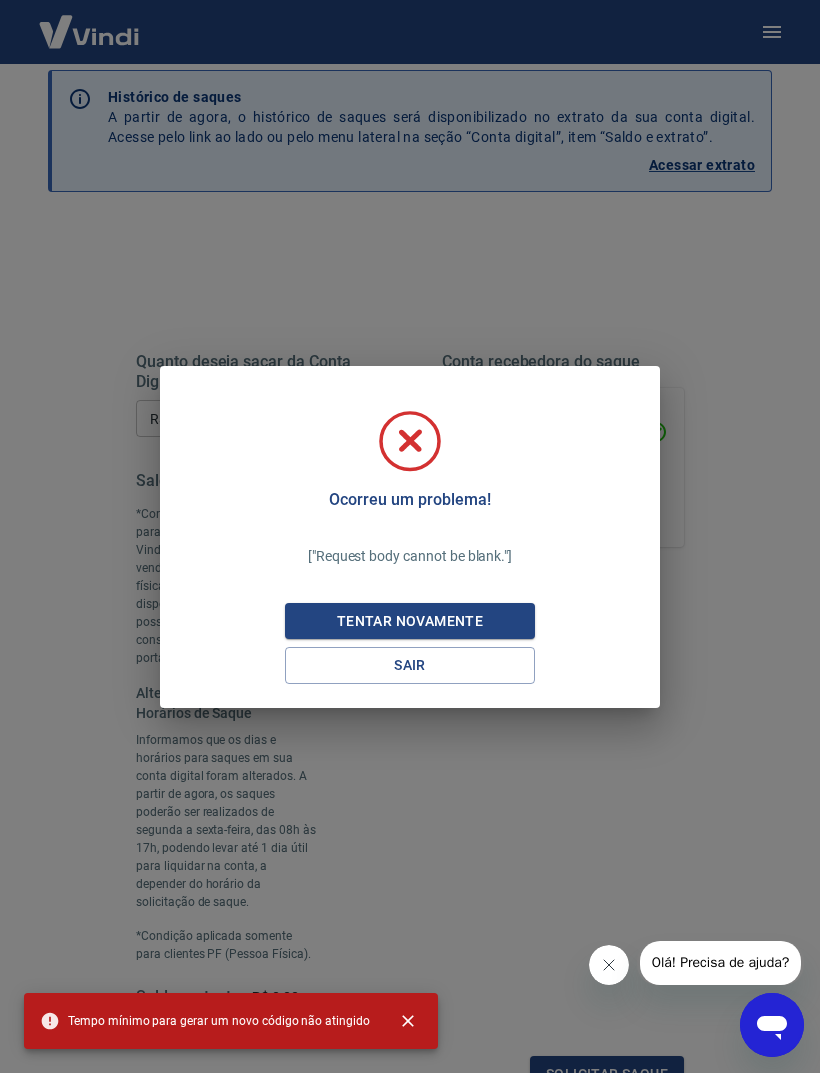 scroll, scrollTop: 72, scrollLeft: 0, axis: vertical 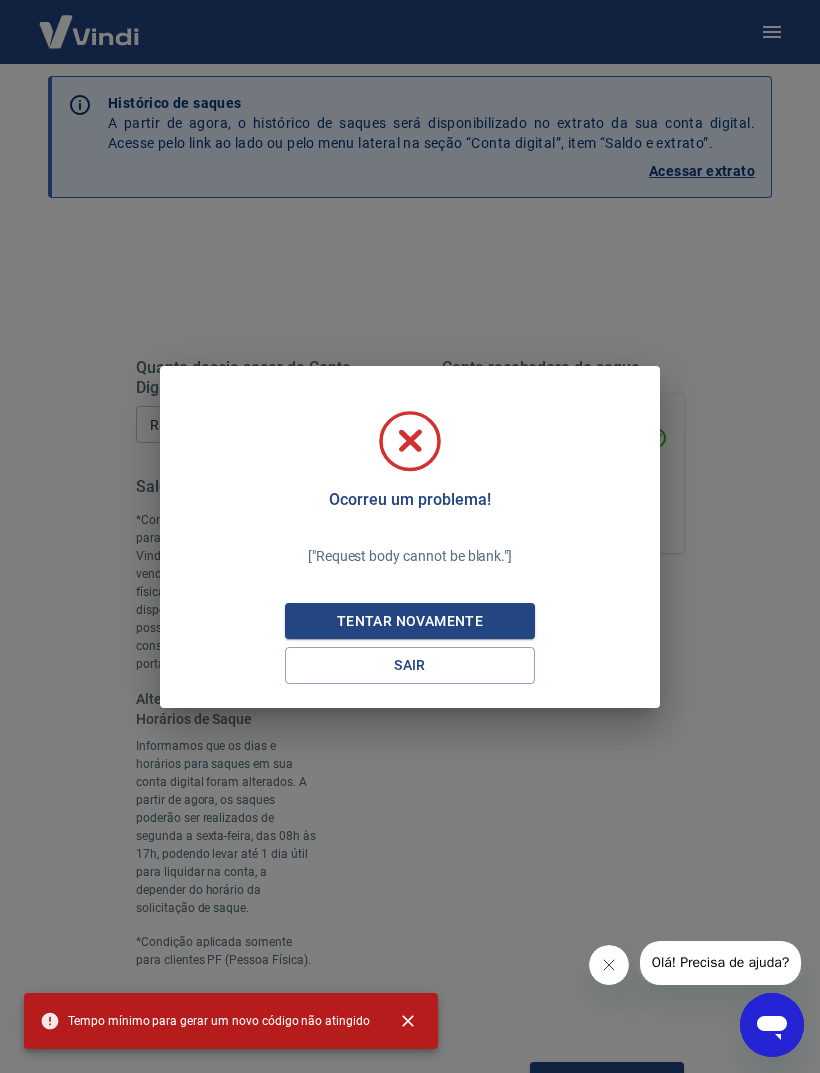 click on "Tentar novamente" at bounding box center (410, 621) 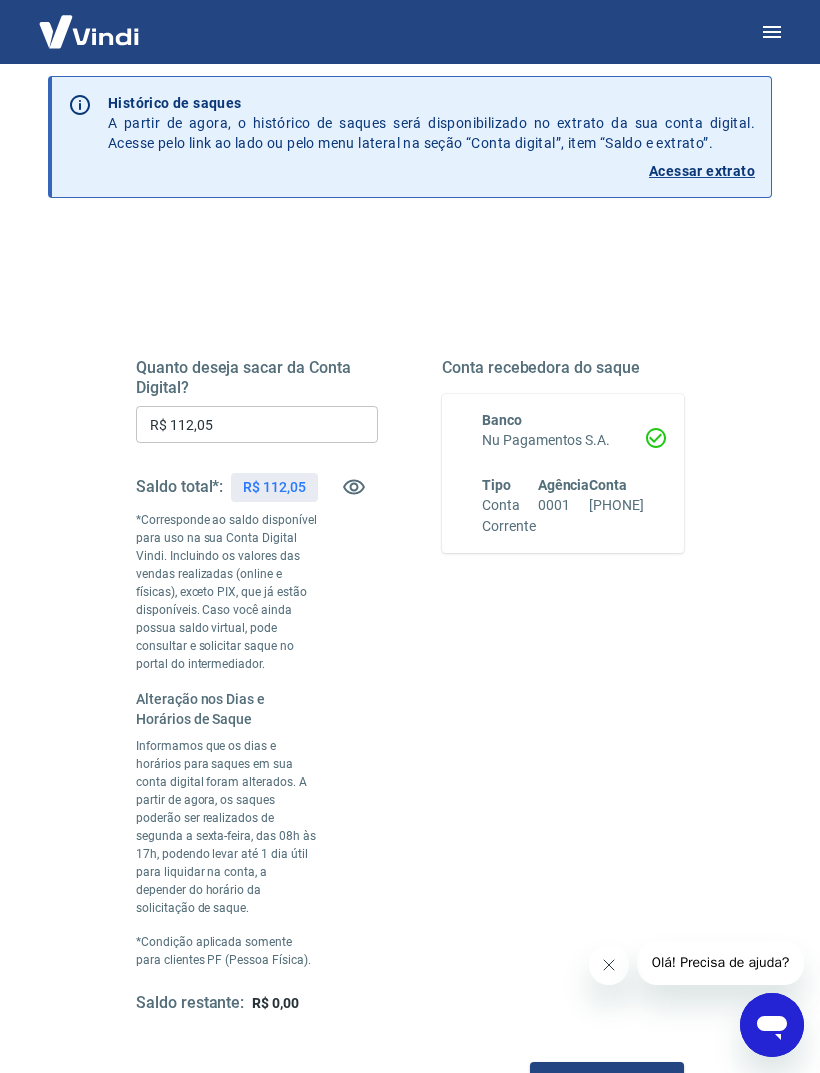 click on "Solicitar saque" at bounding box center (607, 1080) 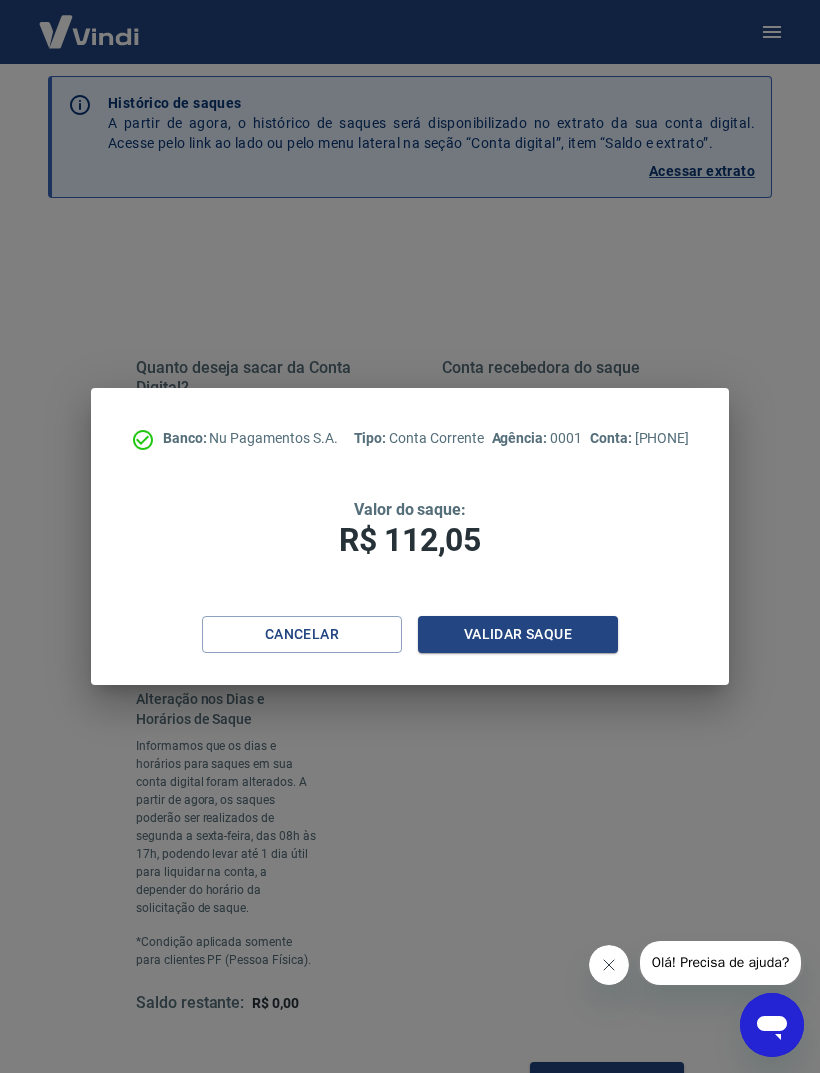 click on "Validar saque" at bounding box center (518, 634) 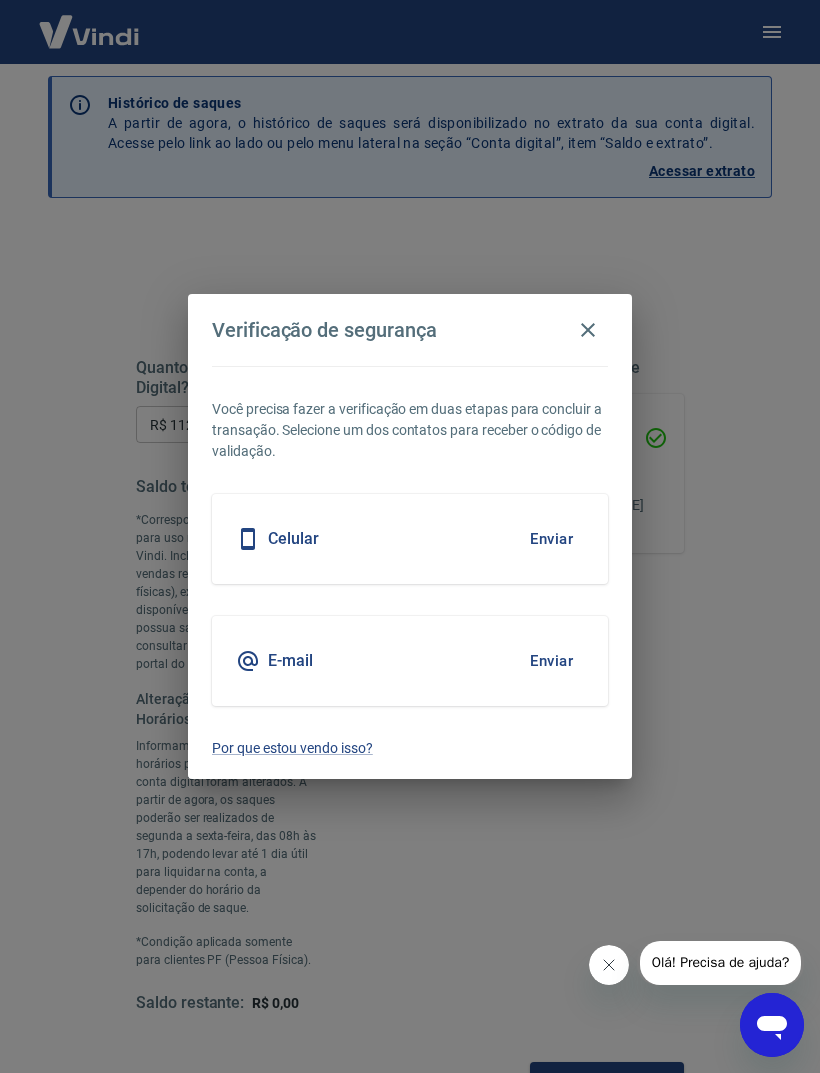 click on "E-mail" at bounding box center [290, 661] 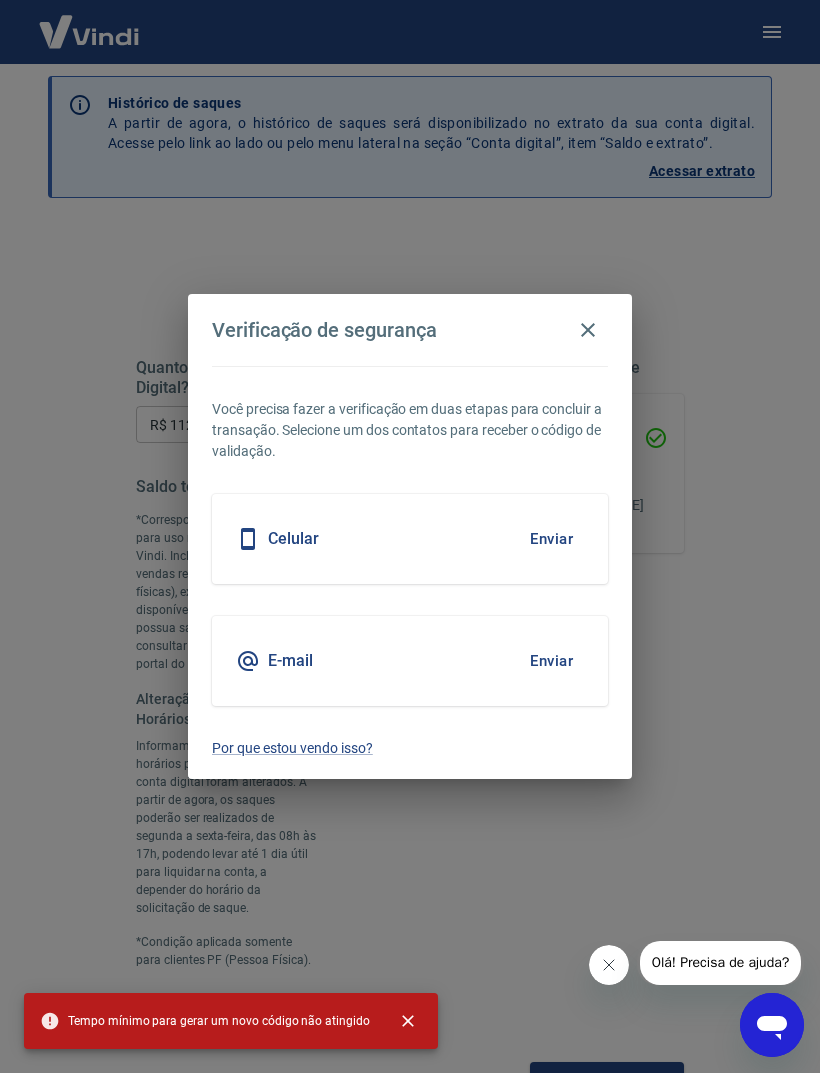 click on "E-mail Enviar" at bounding box center (410, 661) 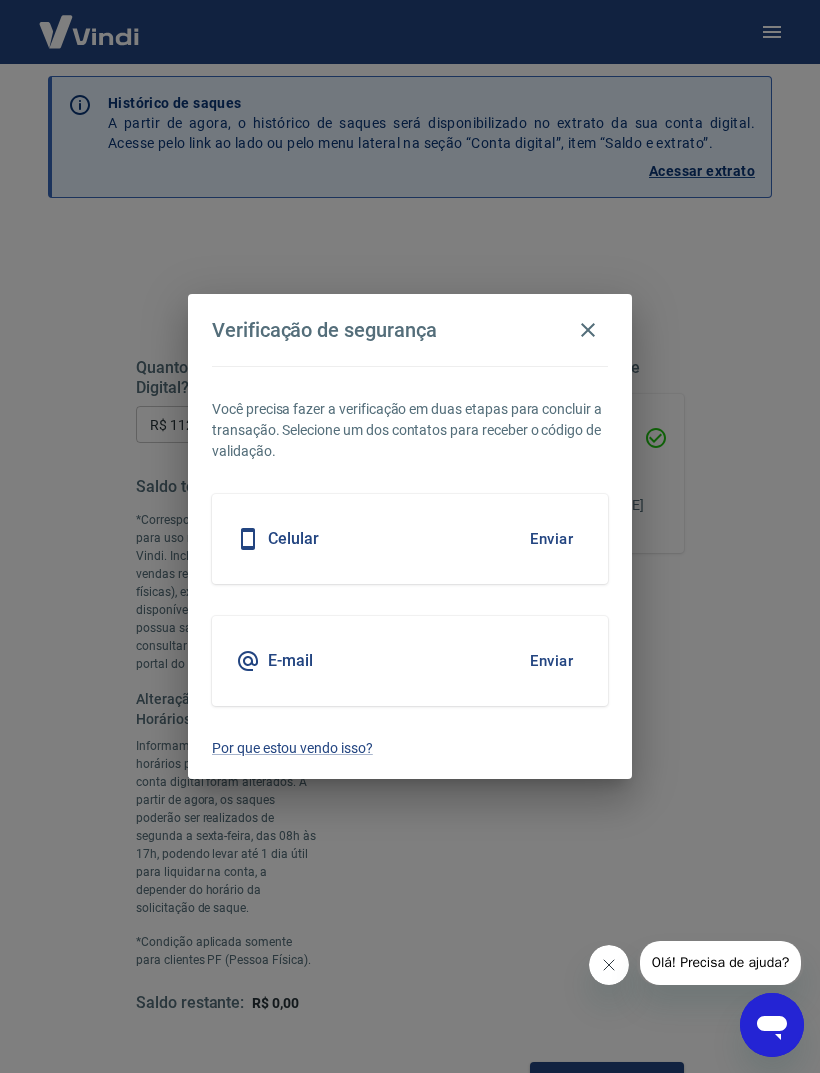 click on "Enviar" at bounding box center [551, 661] 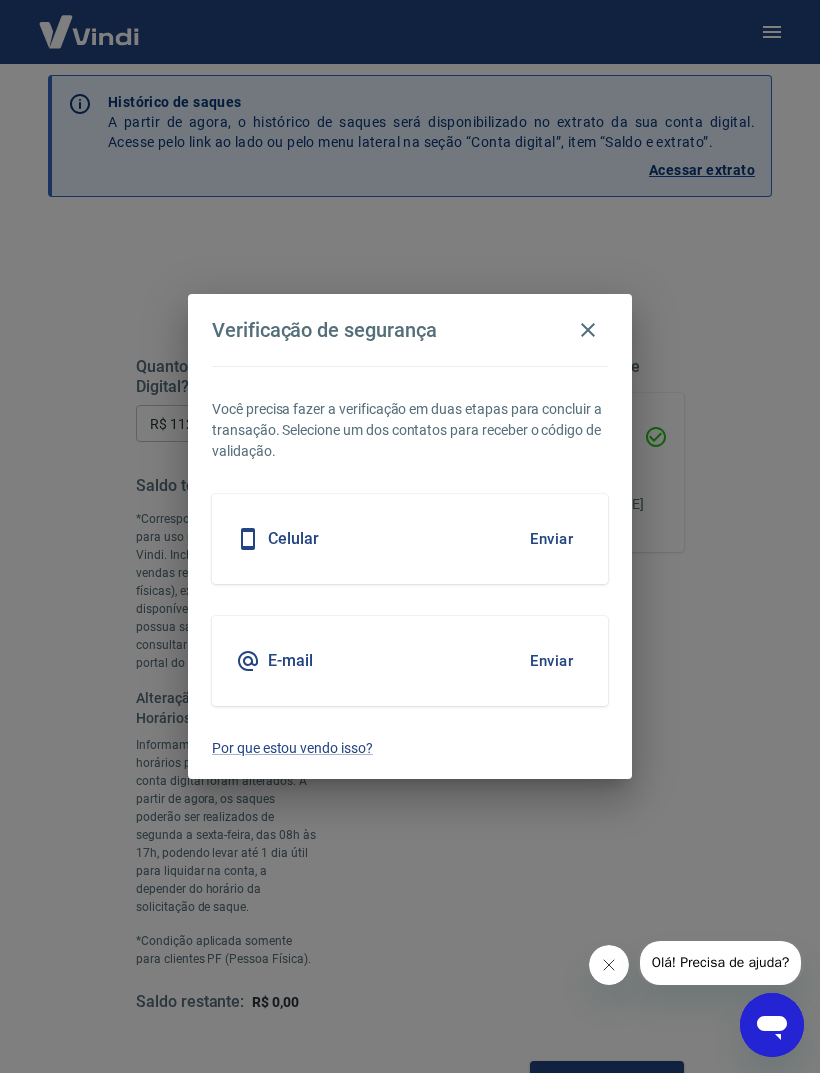 scroll, scrollTop: 72, scrollLeft: 0, axis: vertical 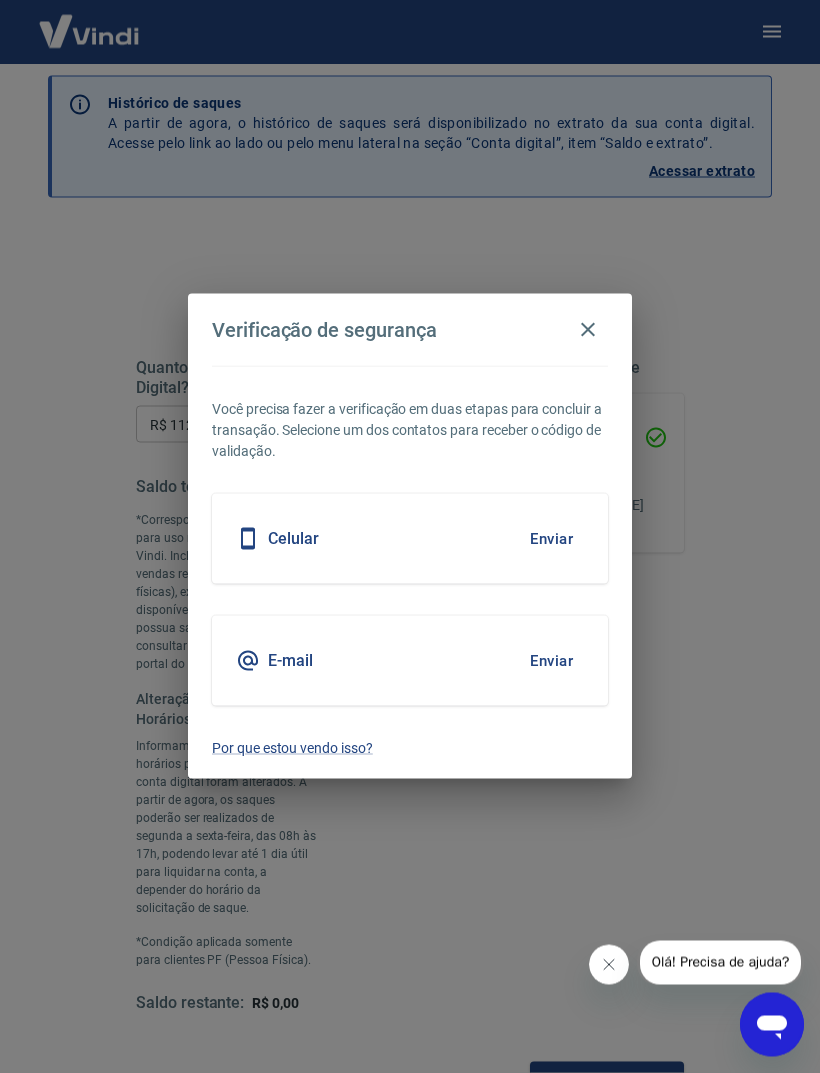click on "E-mail" at bounding box center [290, 661] 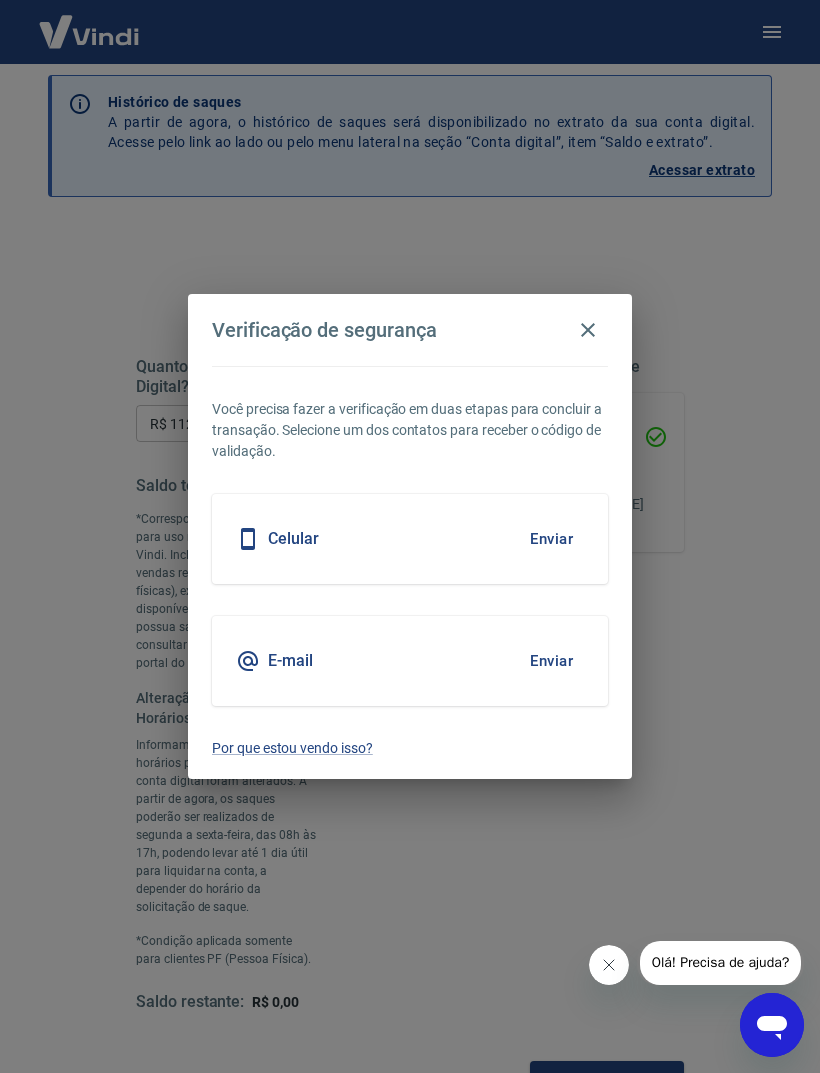 click on "E-mail Enviar" at bounding box center [410, 661] 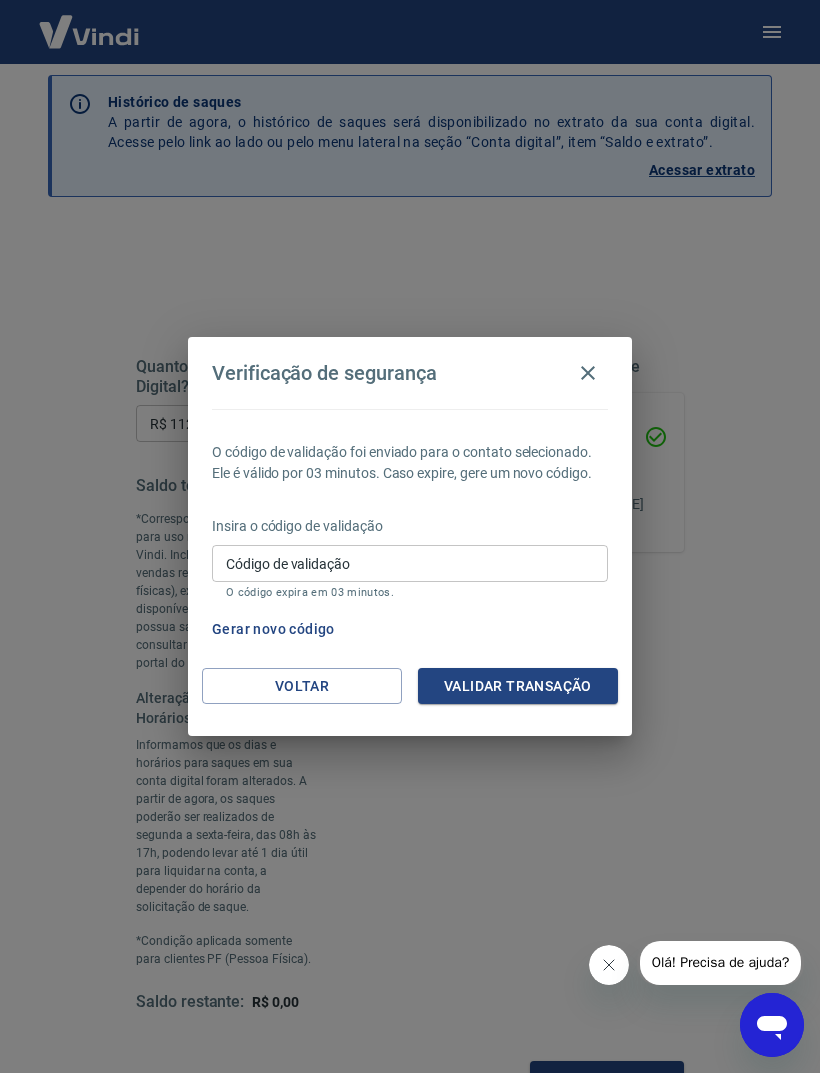 click on "Código de validação Código de validação O código expira em 03 minutos." at bounding box center (410, 572) 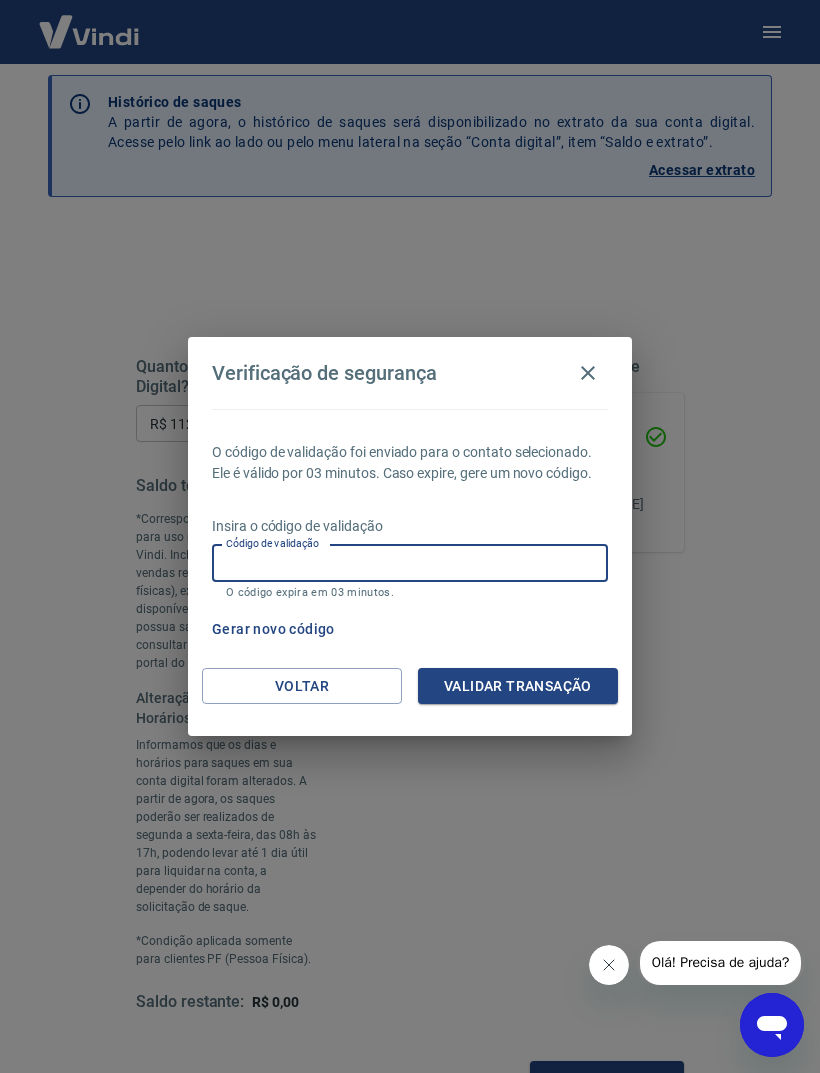 scroll, scrollTop: 72, scrollLeft: 0, axis: vertical 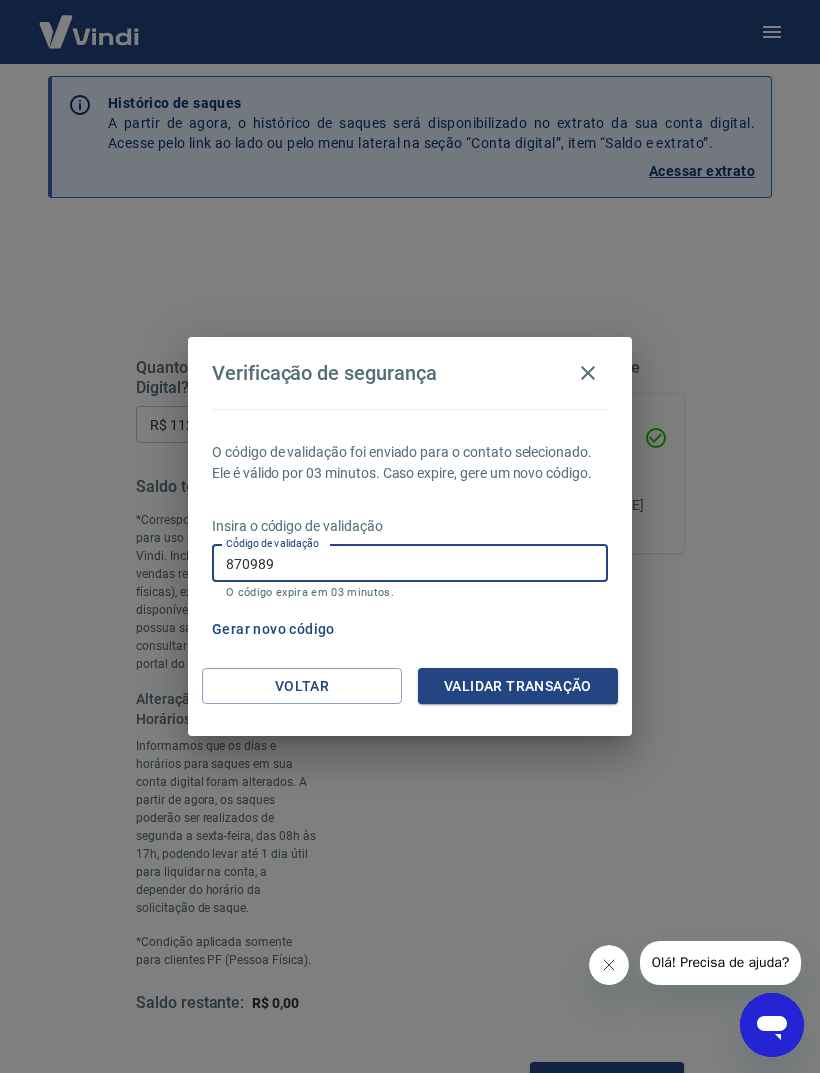 type on "870989" 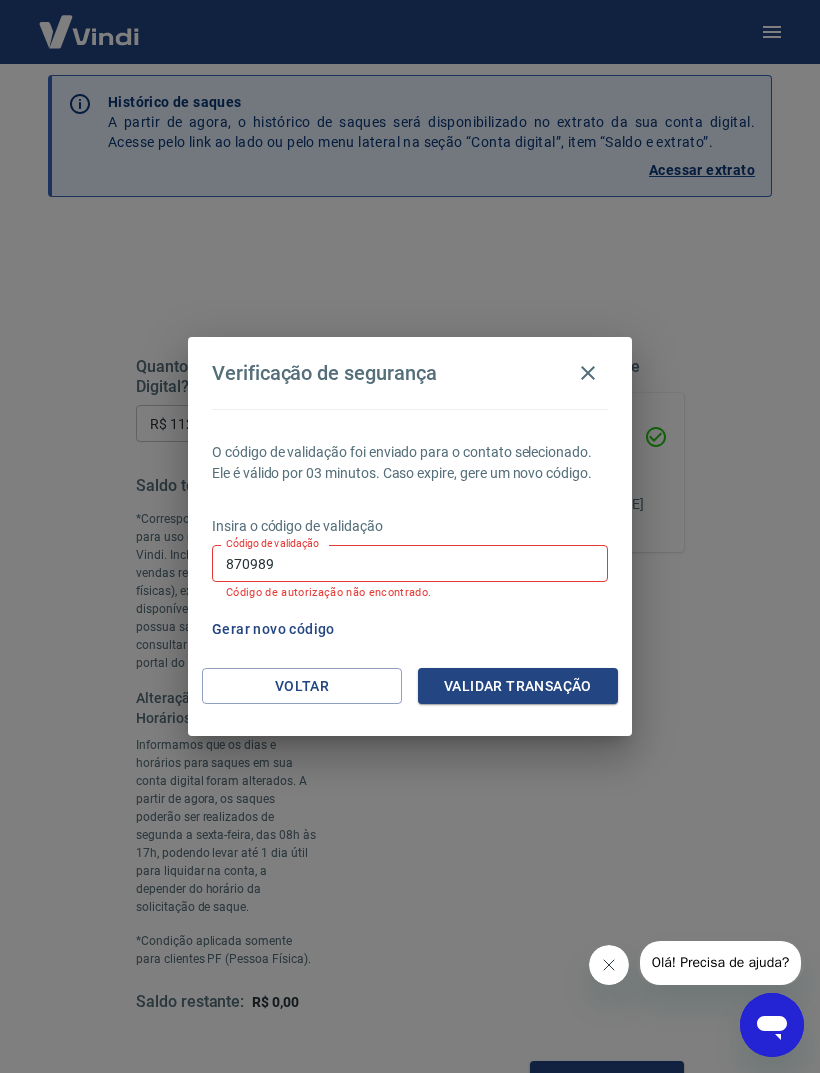 click on "870989" at bounding box center [410, 563] 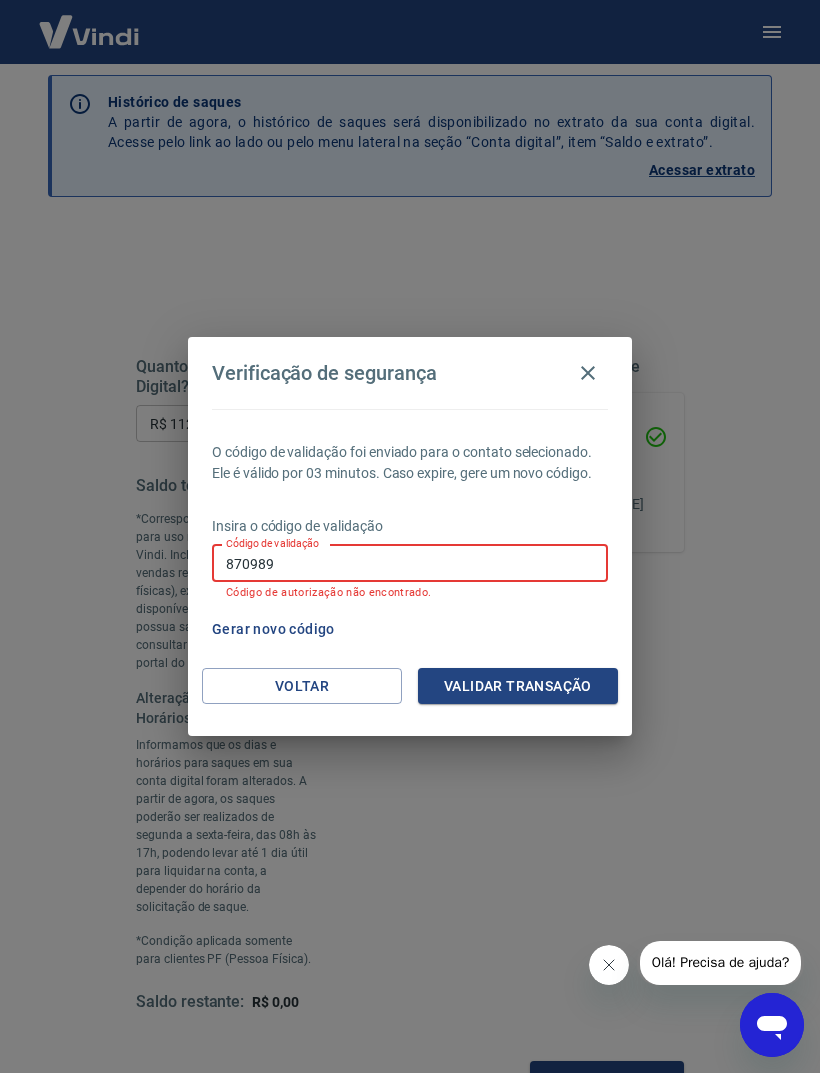 scroll, scrollTop: 72, scrollLeft: 0, axis: vertical 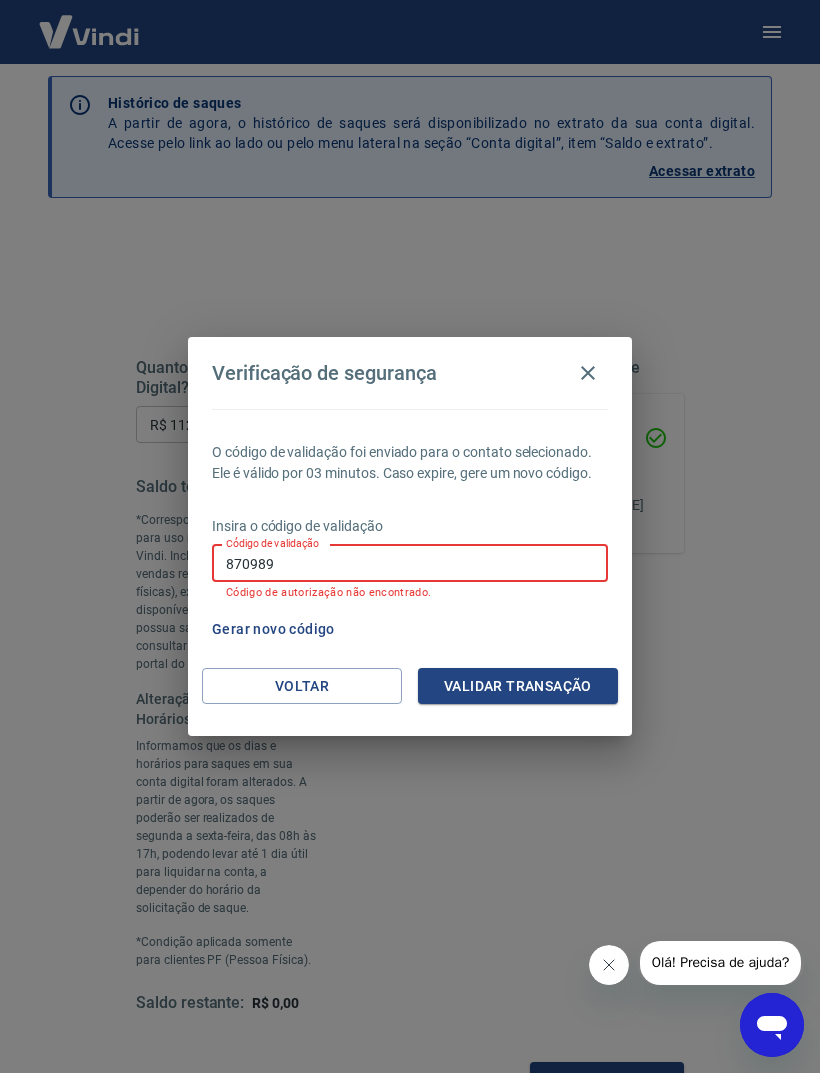 click on "Código de validação" at bounding box center [272, 543] 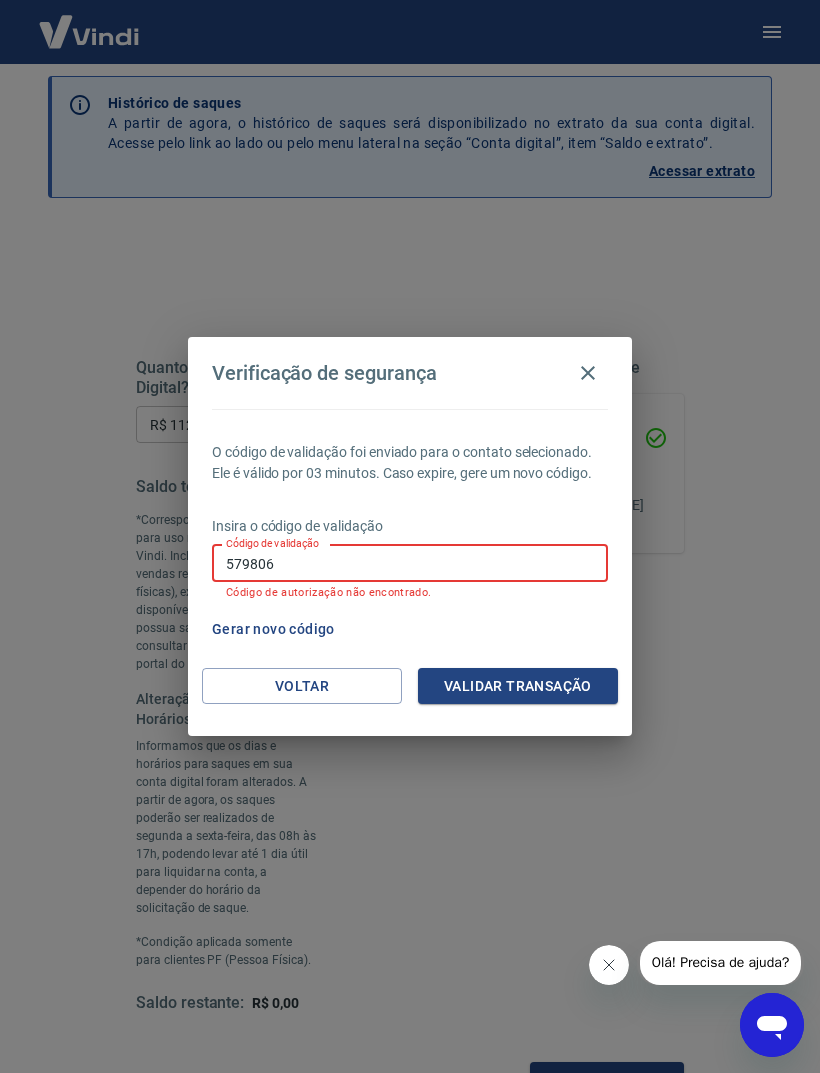 type on "579806" 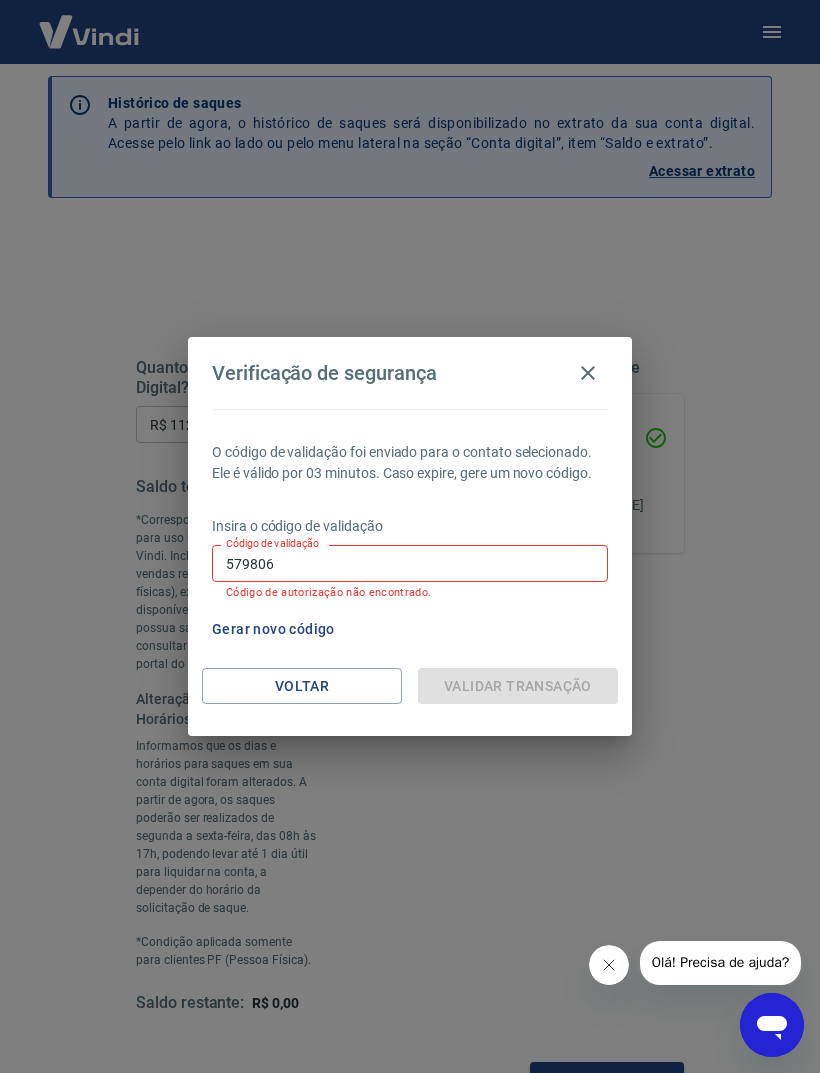 scroll, scrollTop: 73, scrollLeft: 0, axis: vertical 